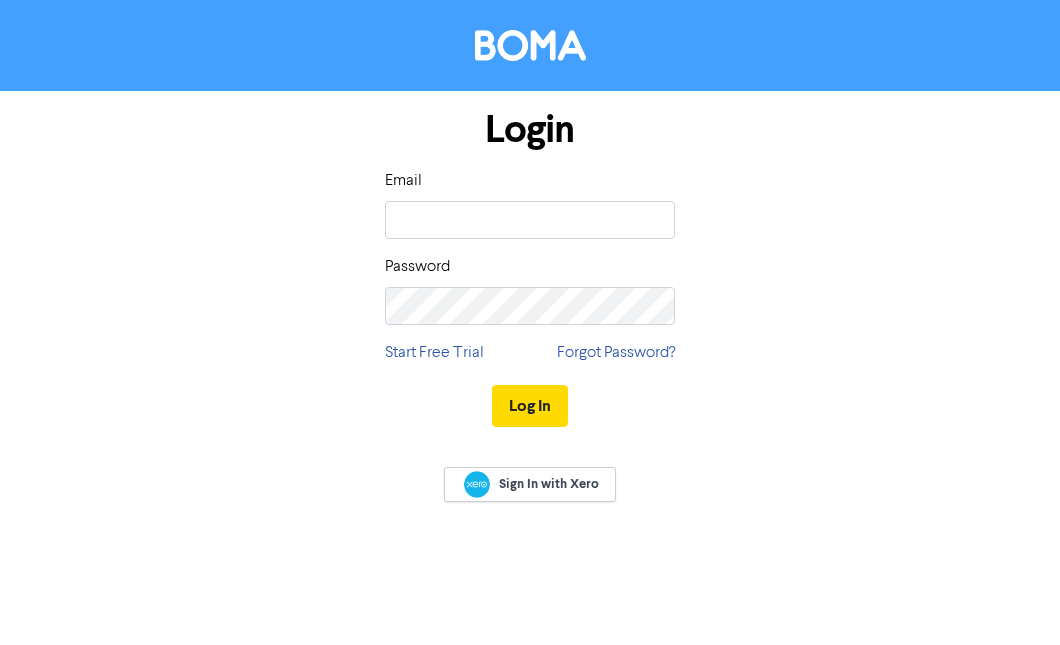 scroll, scrollTop: 0, scrollLeft: 0, axis: both 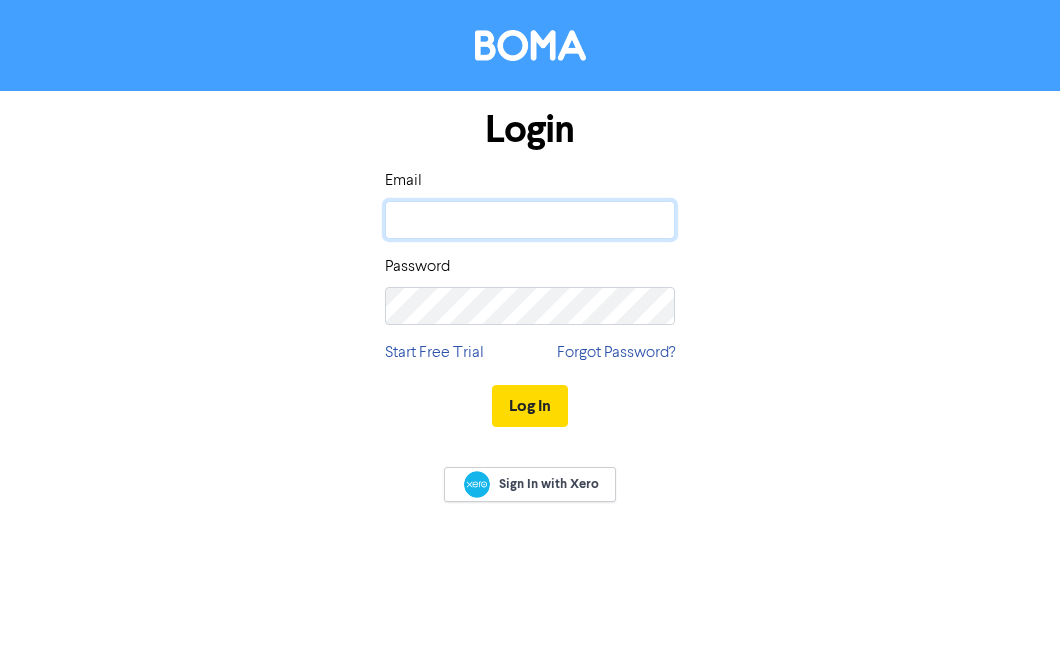 type on "[PERSON_NAME][EMAIL_ADDRESS][DOMAIN_NAME]" 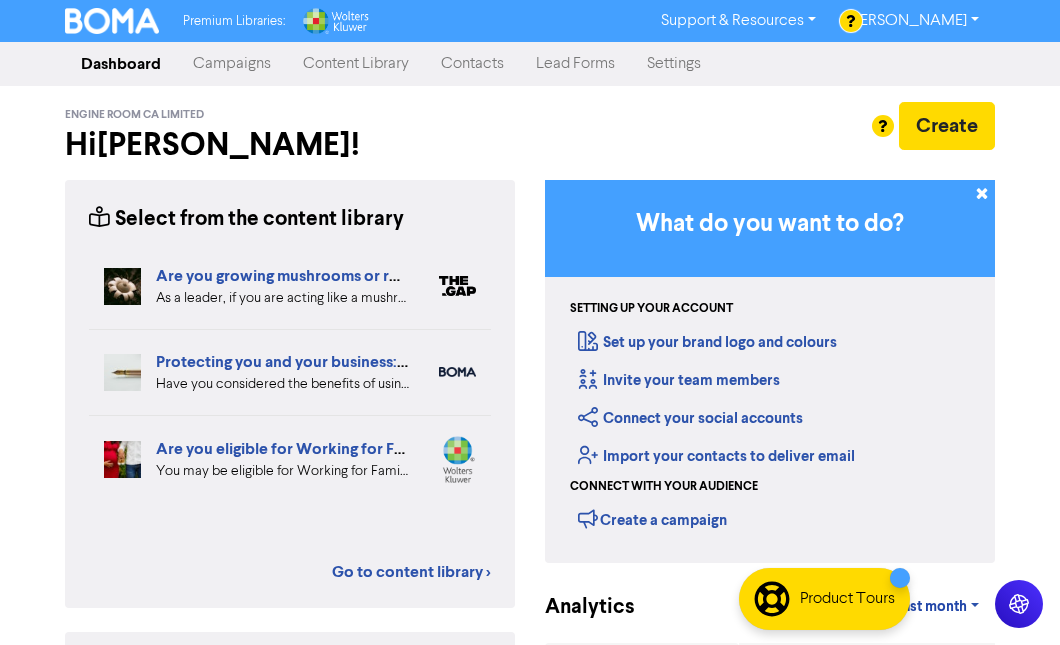 click on "Campaigns" at bounding box center [232, 64] 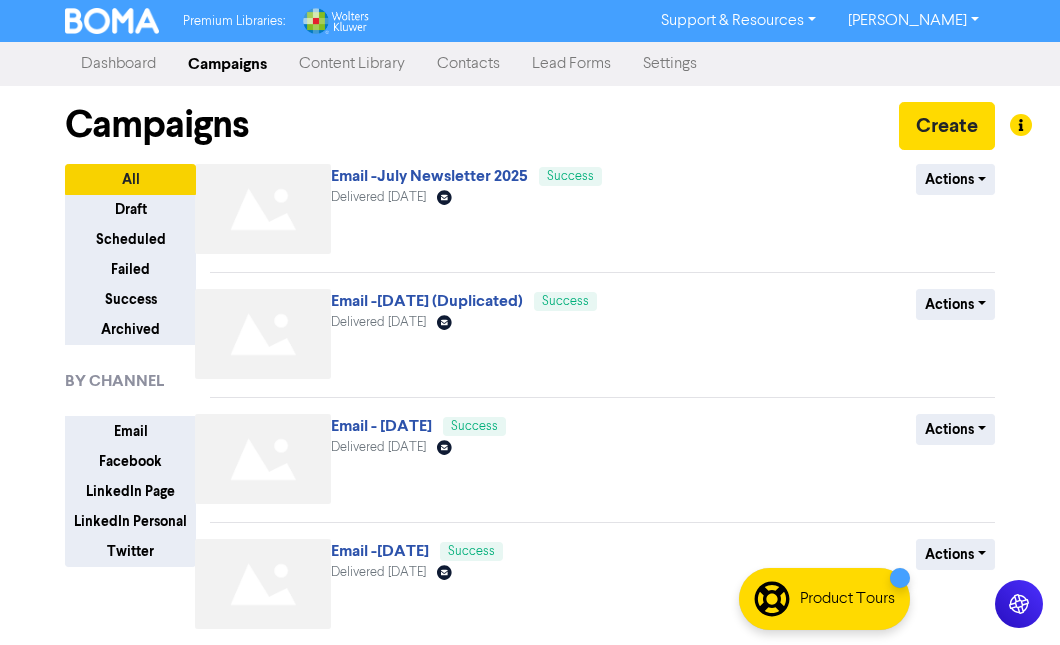click on "Campaigns Create" at bounding box center (530, 125) 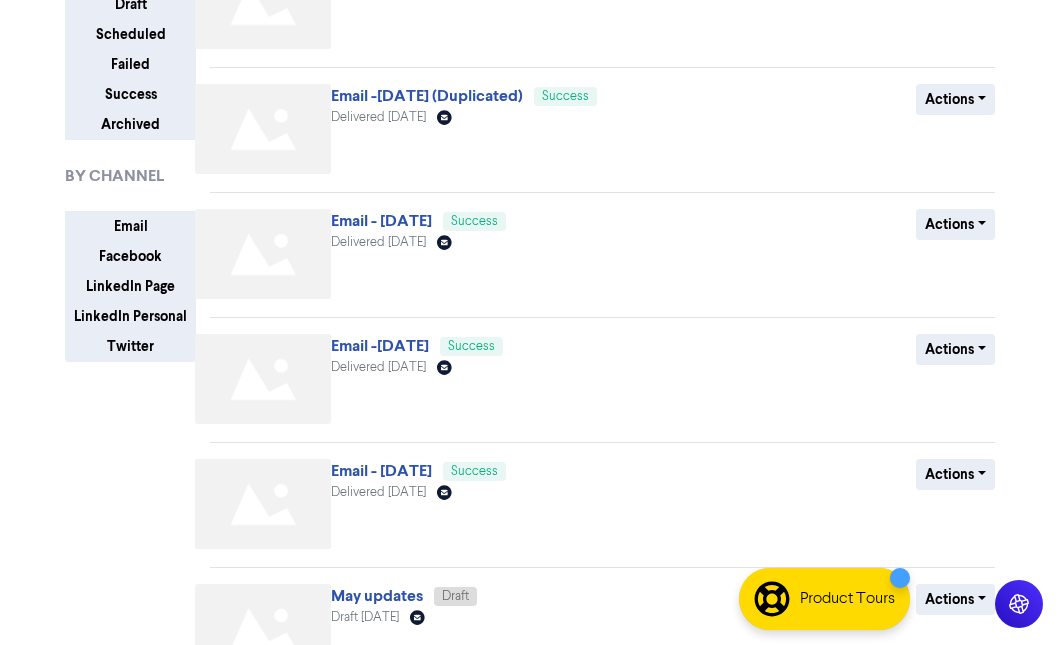 scroll, scrollTop: 0, scrollLeft: 0, axis: both 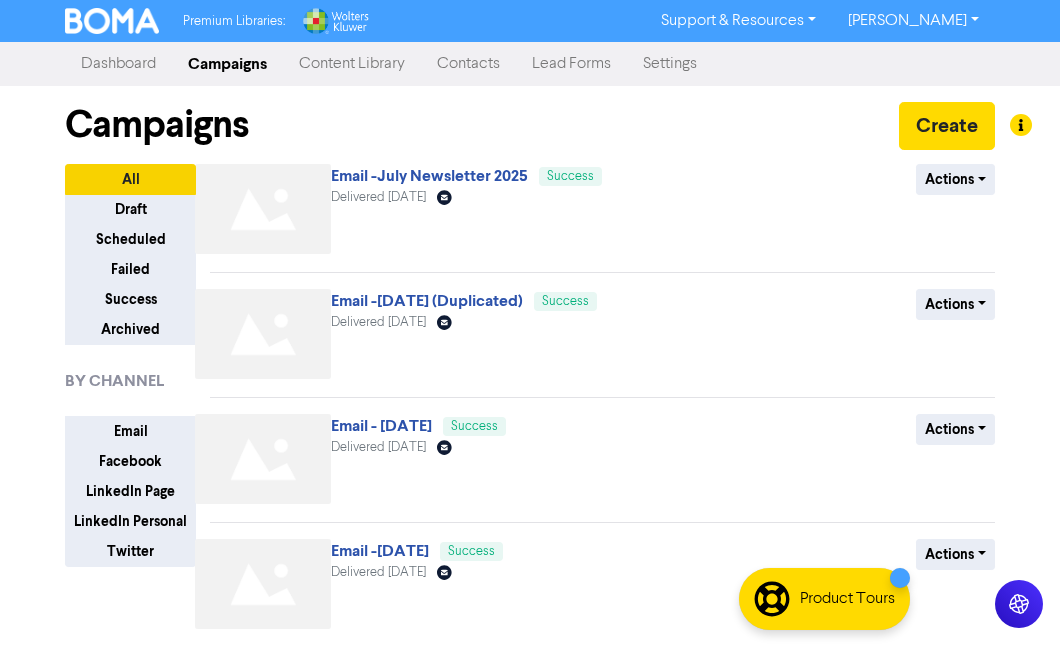 click on "Lead Forms" at bounding box center (571, 64) 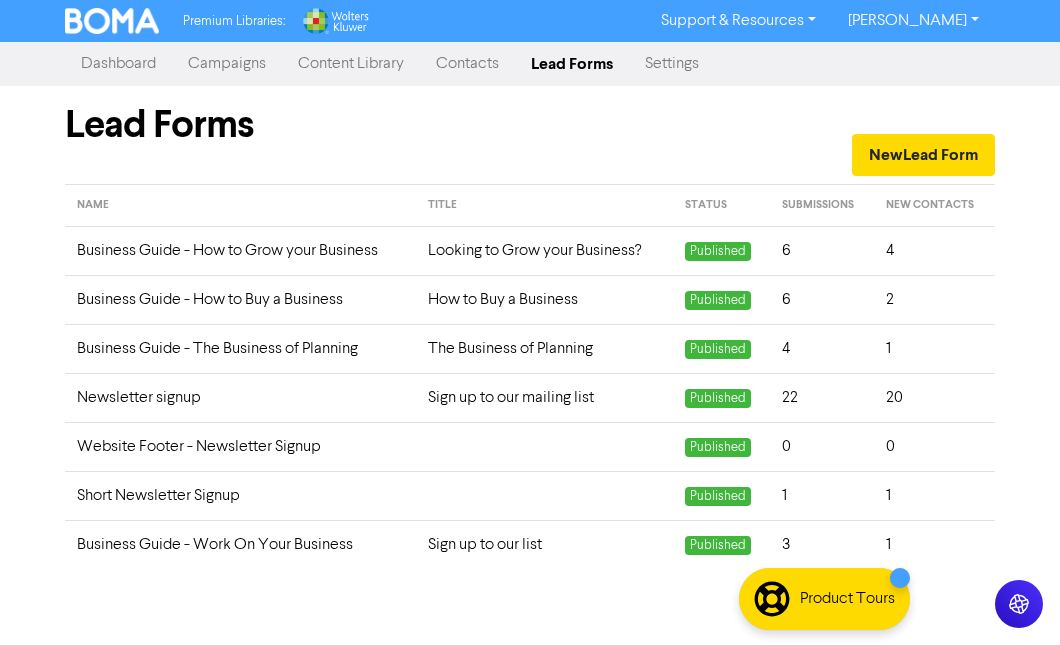 click on "Content Library" at bounding box center [351, 64] 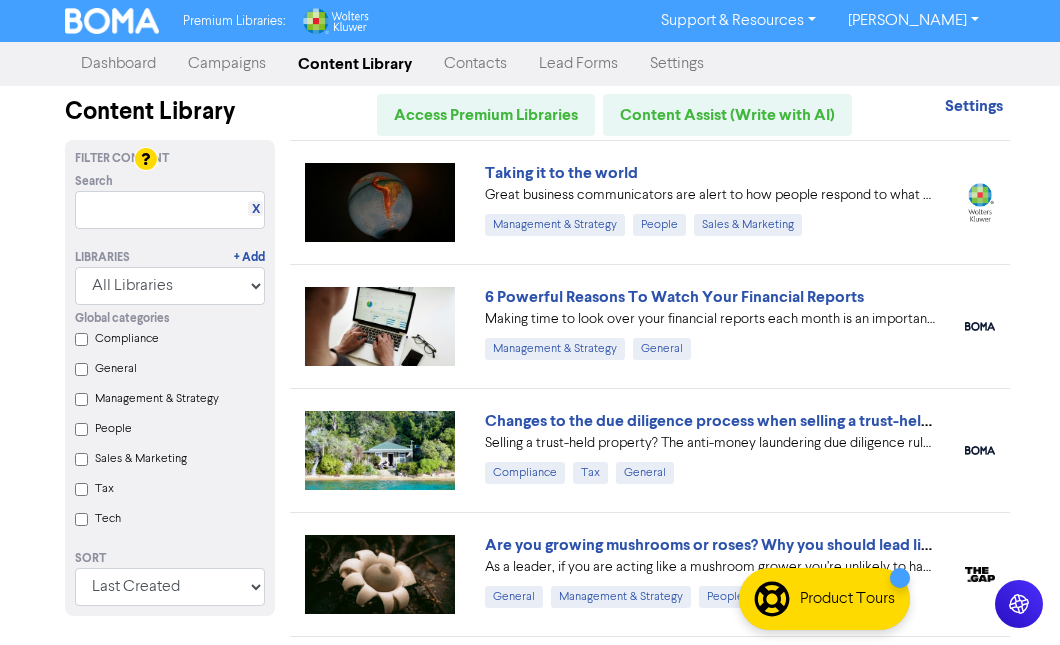 click on "Campaigns" at bounding box center [227, 64] 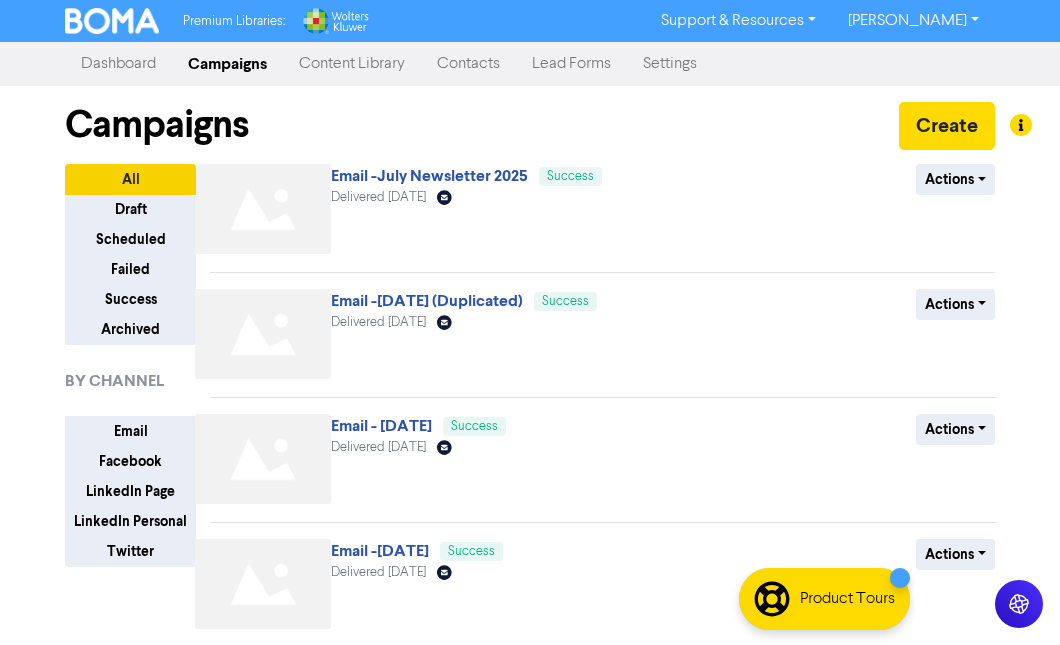 drag, startPoint x: 498, startPoint y: 174, endPoint x: 518, endPoint y: 170, distance: 20.396078 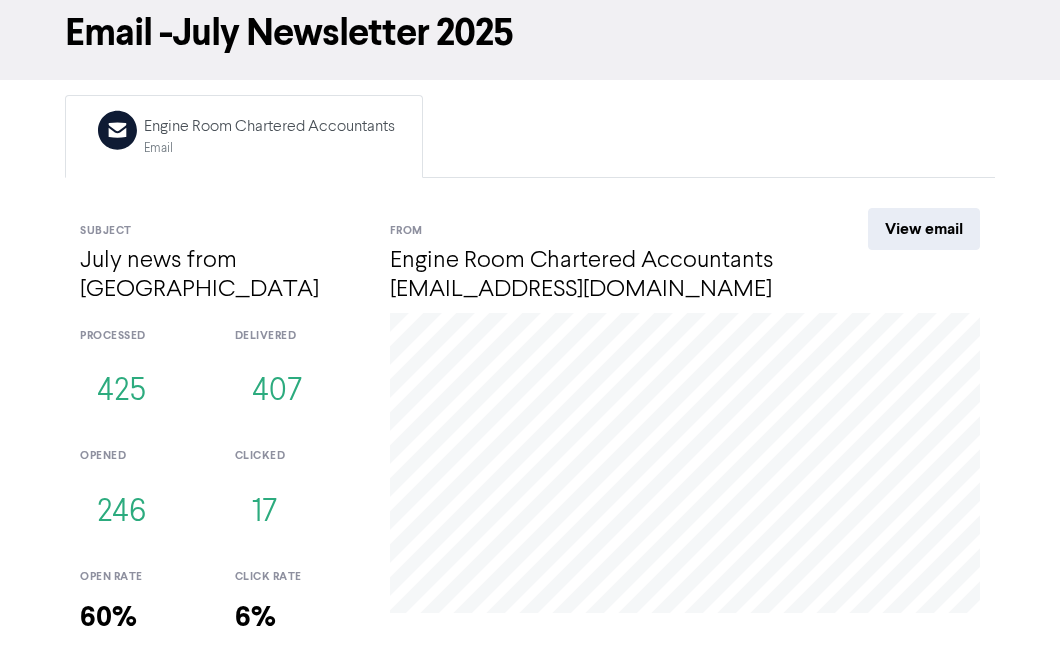 scroll, scrollTop: 205, scrollLeft: 0, axis: vertical 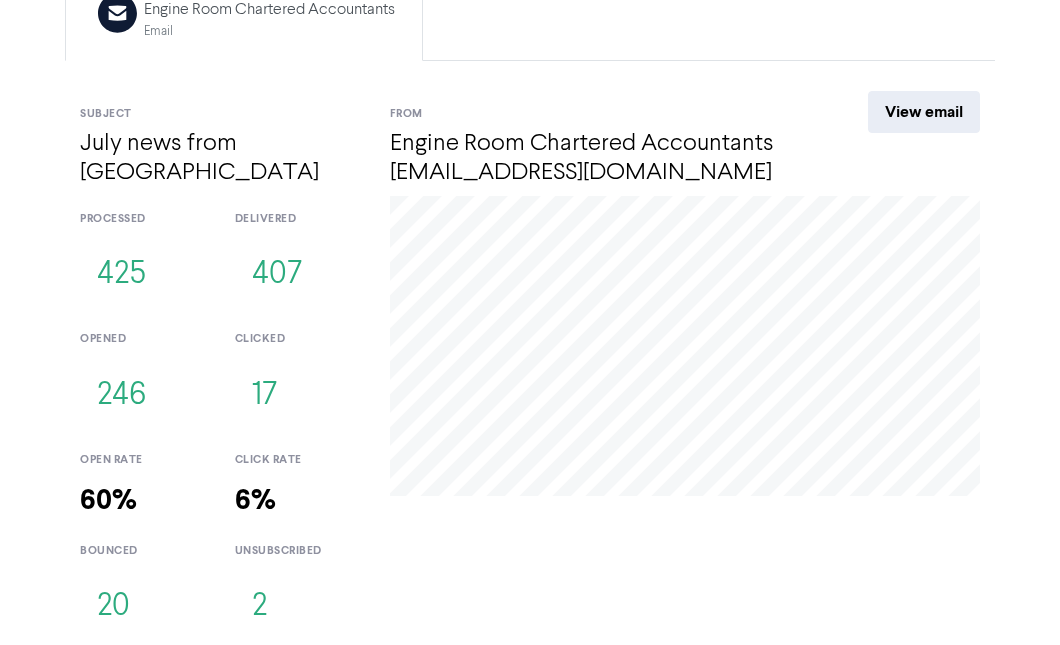 click on "<< Back to Campaigns Email -July Newsletter 2025
Email
Created with Sketch.
Engine Room Chartered Accountants Email Subject July news from Engine Room From Engine Room Chartered Accountants [EMAIL_ADDRESS][DOMAIN_NAME] View email processed 425 delivered 407 opened 246 clicked 17 open rate 60% click rate 6% bounced 20 unsubscribed 2 [DATE] Click: 13 Open: 217" at bounding box center (530, 242) 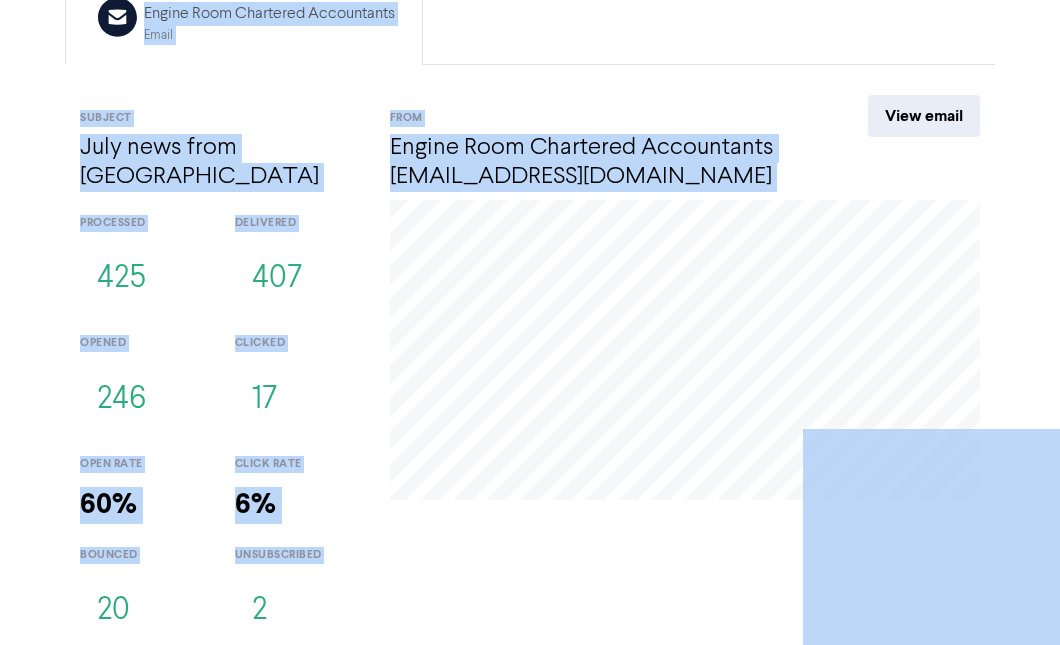 scroll, scrollTop: 199, scrollLeft: 0, axis: vertical 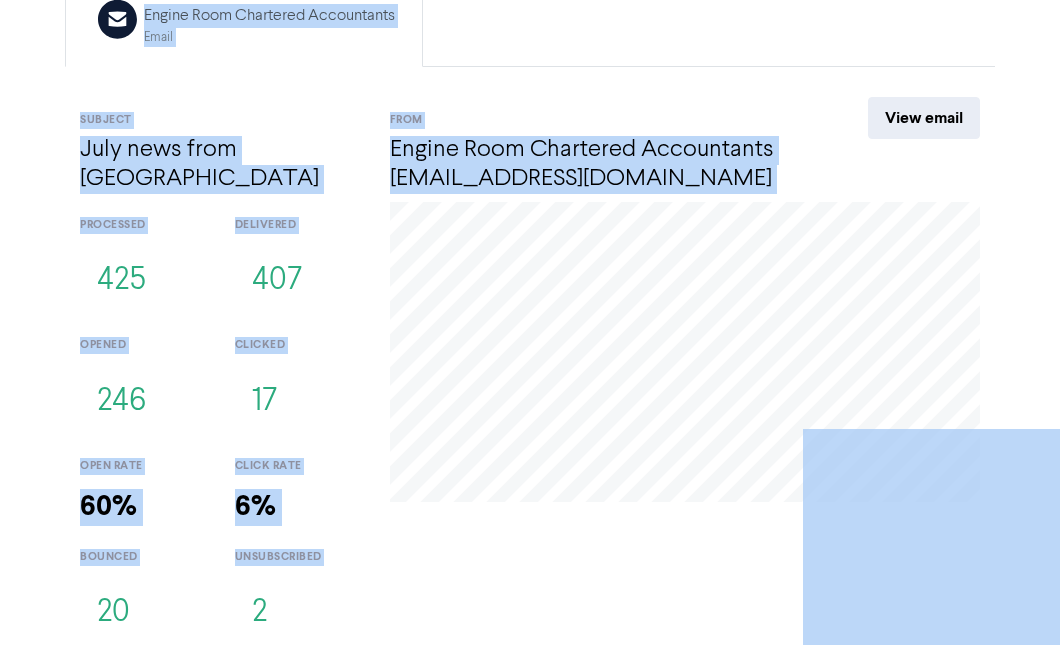 click on "Email
Created with Sketch.
Engine Room Chartered Accountants Email Subject July news from Engine Room From Engine Room Chartered Accountants [EMAIL_ADDRESS][DOMAIN_NAME] View email processed 425 delivered 407 opened 246 clicked 17 open rate 60% click rate 6% bounced 20 unsubscribed 2 [DATE] Click: 3 Open: 46" at bounding box center [530, 319] 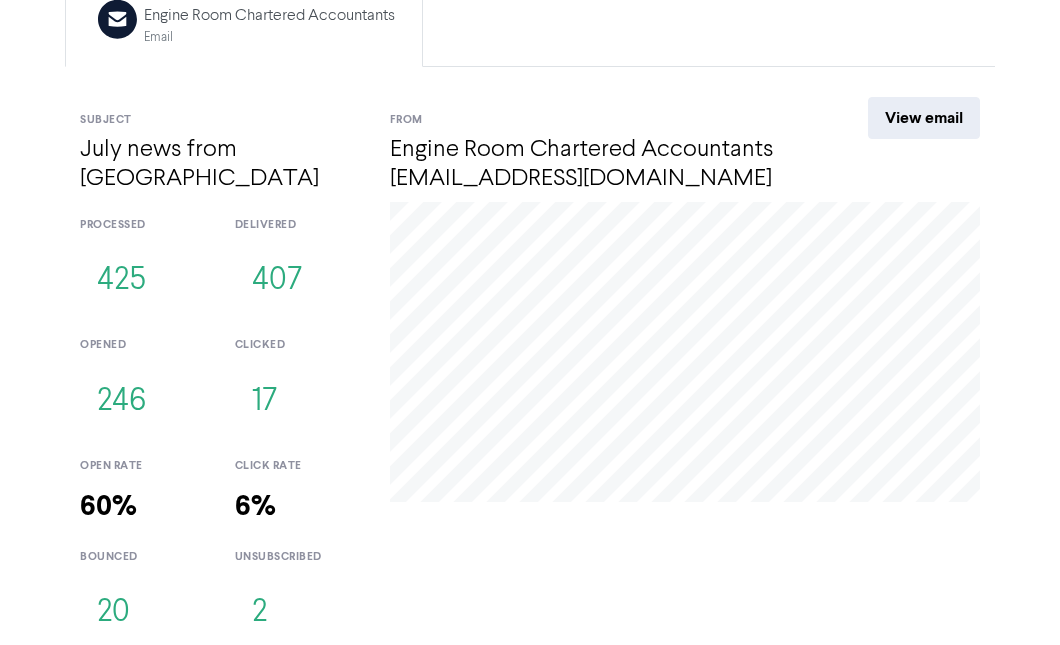 scroll, scrollTop: 205, scrollLeft: 0, axis: vertical 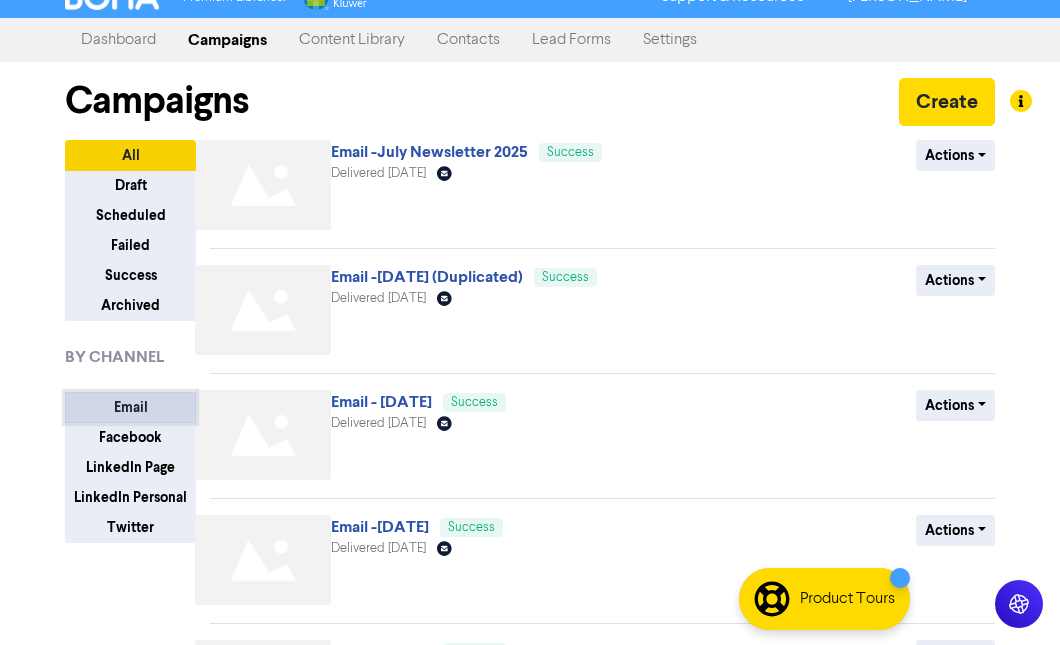 click on "Email" at bounding box center (130, 407) 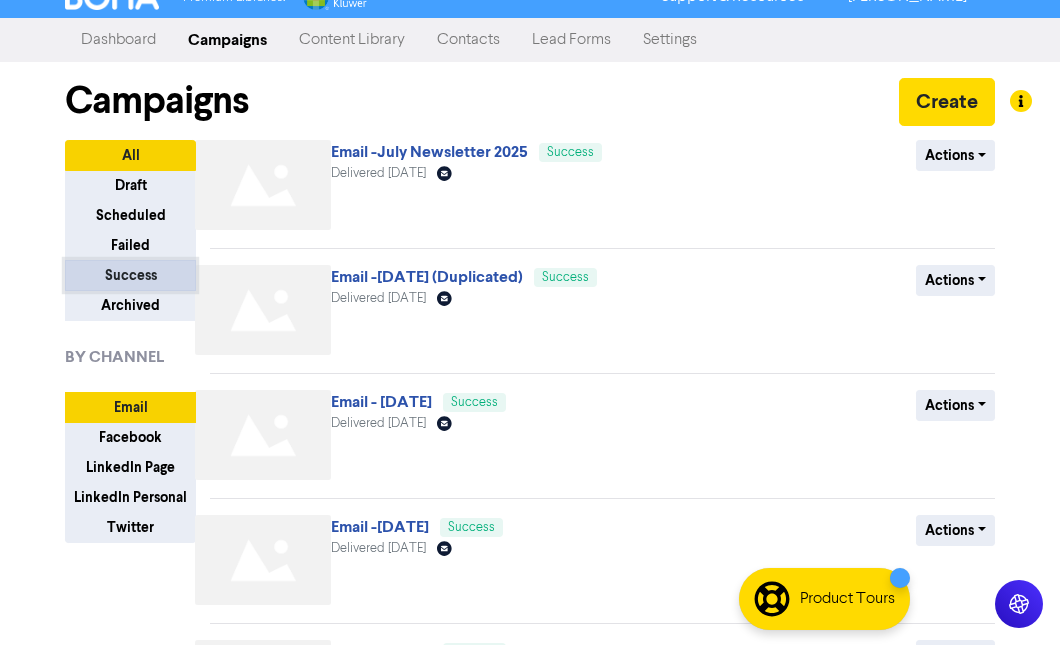 click on "Success" at bounding box center [130, 275] 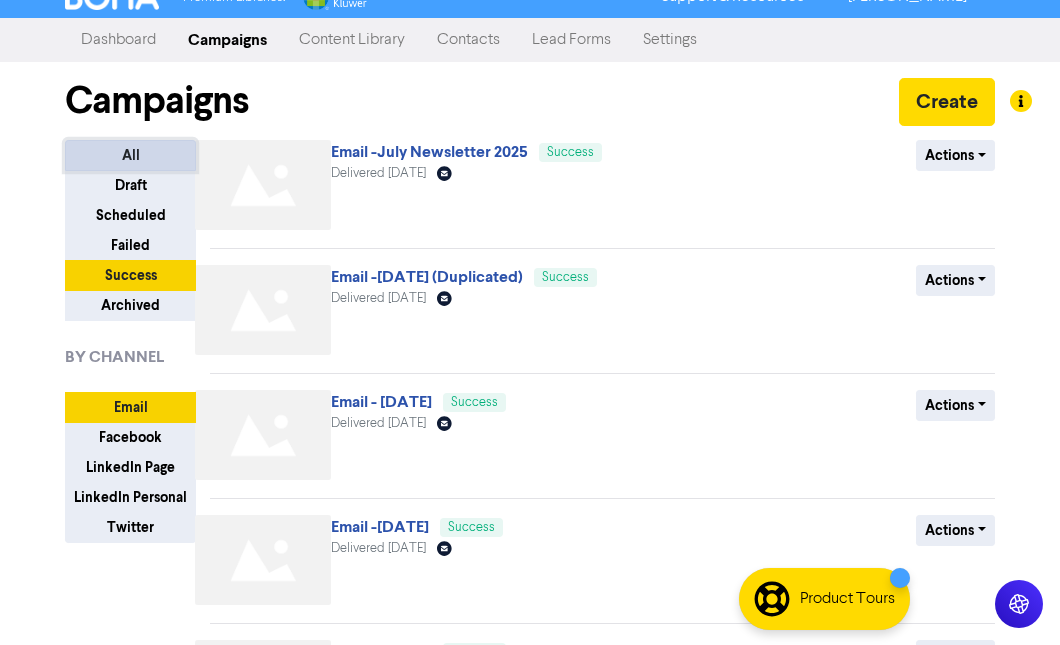 click on "All" at bounding box center [130, 155] 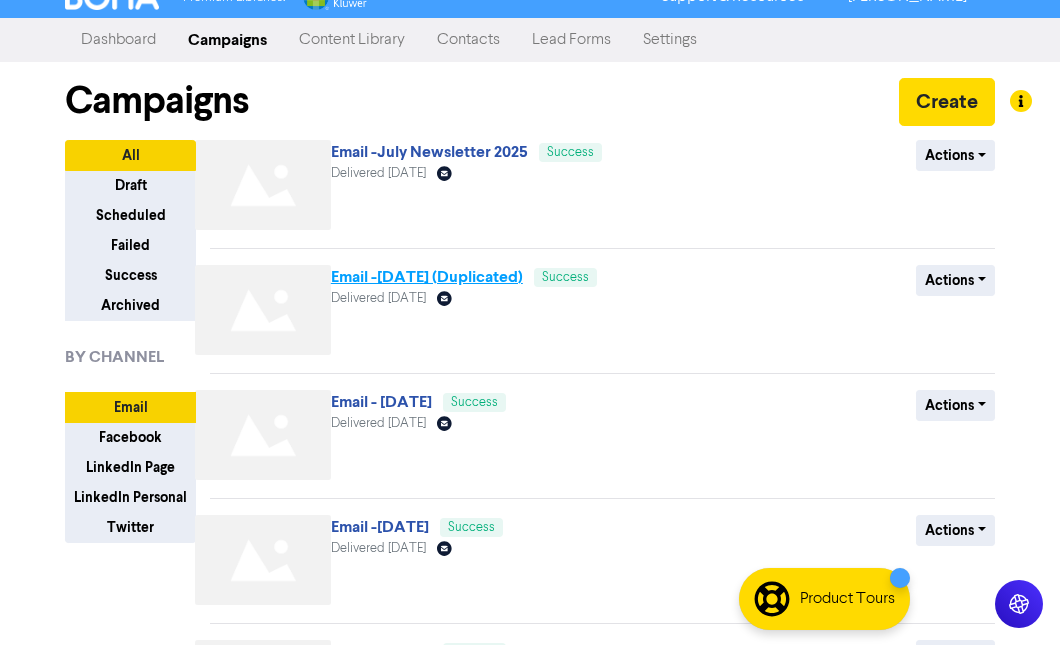 click on "Email -[DATE] (Duplicated)" at bounding box center [427, 277] 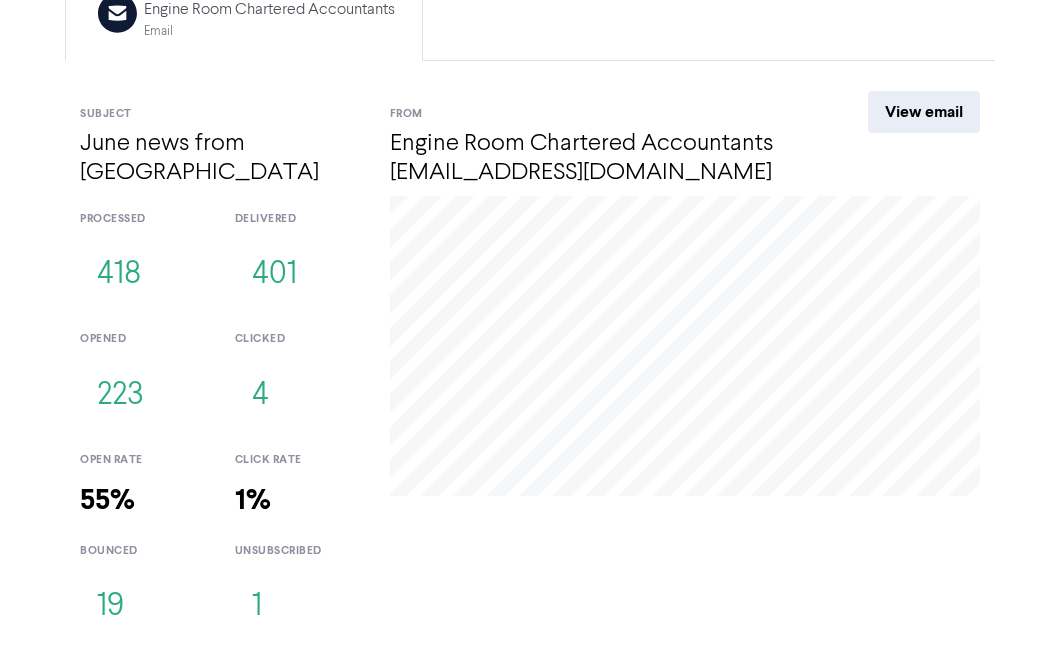 scroll, scrollTop: 0, scrollLeft: 0, axis: both 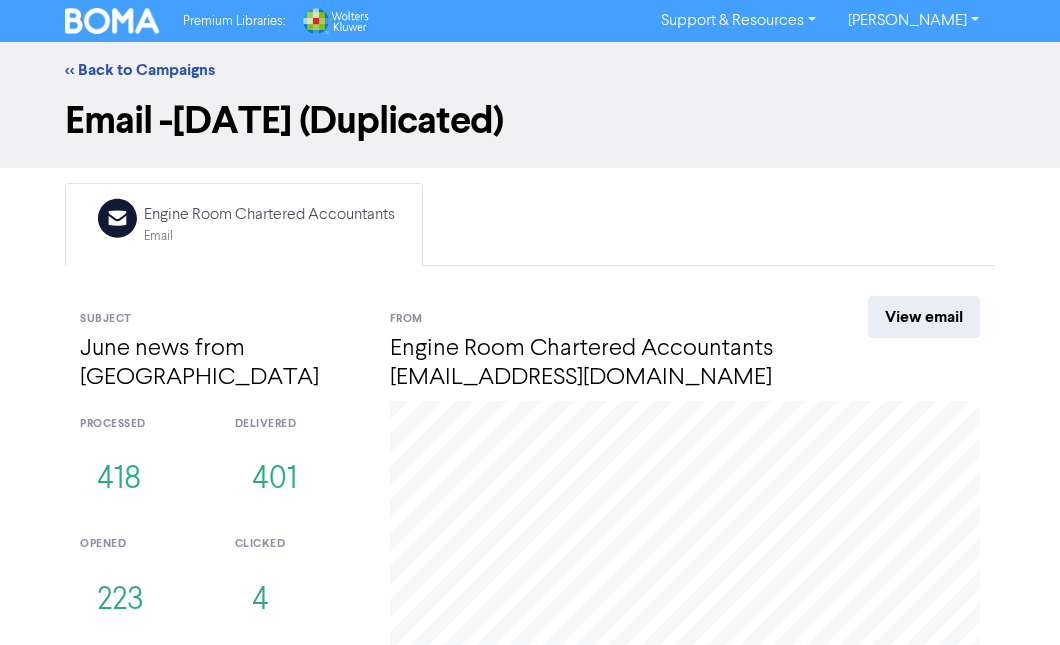 click on "Email
Created with Sketch.
Engine Room Chartered Accountants Email Subject June news from Engine Room From Engine Room Chartered Accountants [EMAIL_ADDRESS][DOMAIN_NAME] View email processed 418 delivered 401 opened 223 clicked 4 open rate 55% click rate 1% bounced 19 unsubscribed 1 [DATE] Click: 0 Open: 10" at bounding box center [530, 518] 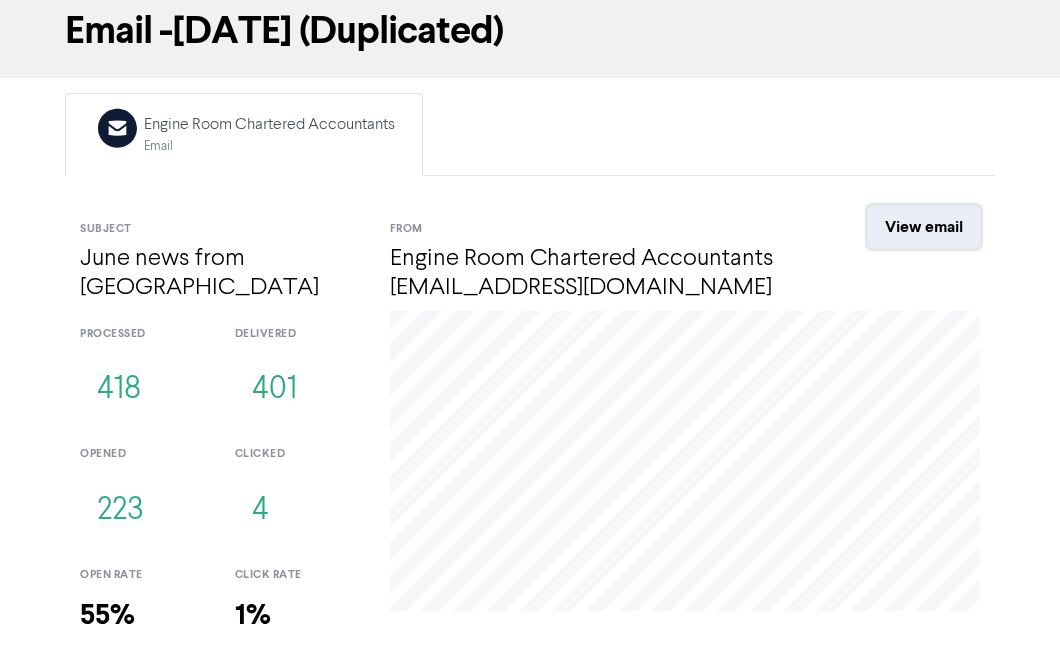 scroll, scrollTop: 205, scrollLeft: 0, axis: vertical 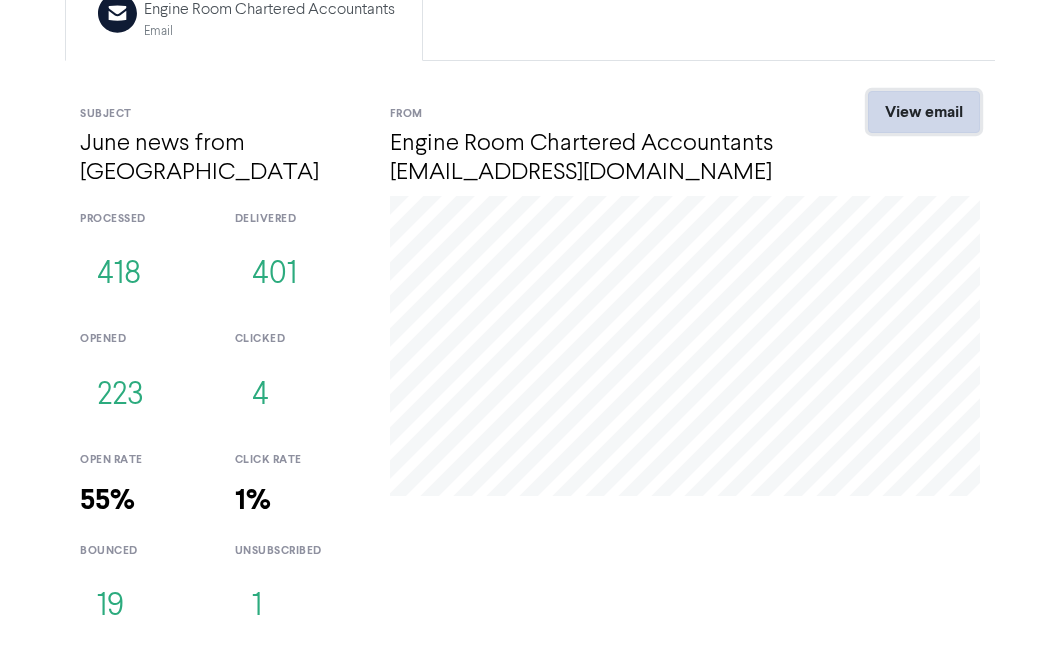 click on "View email" at bounding box center (924, 112) 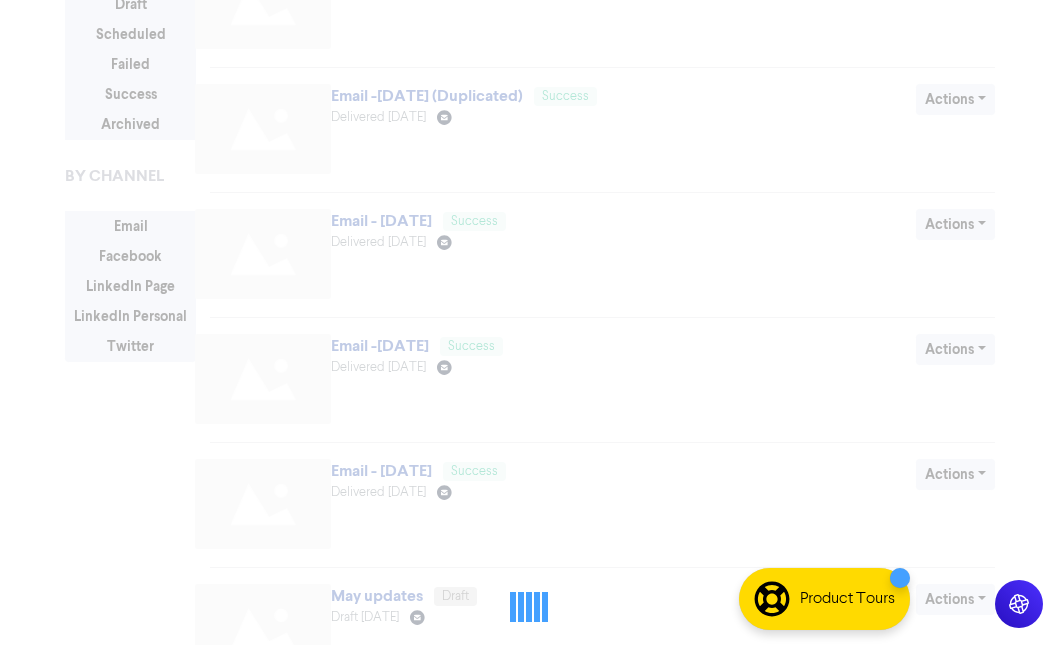 scroll, scrollTop: 24, scrollLeft: 0, axis: vertical 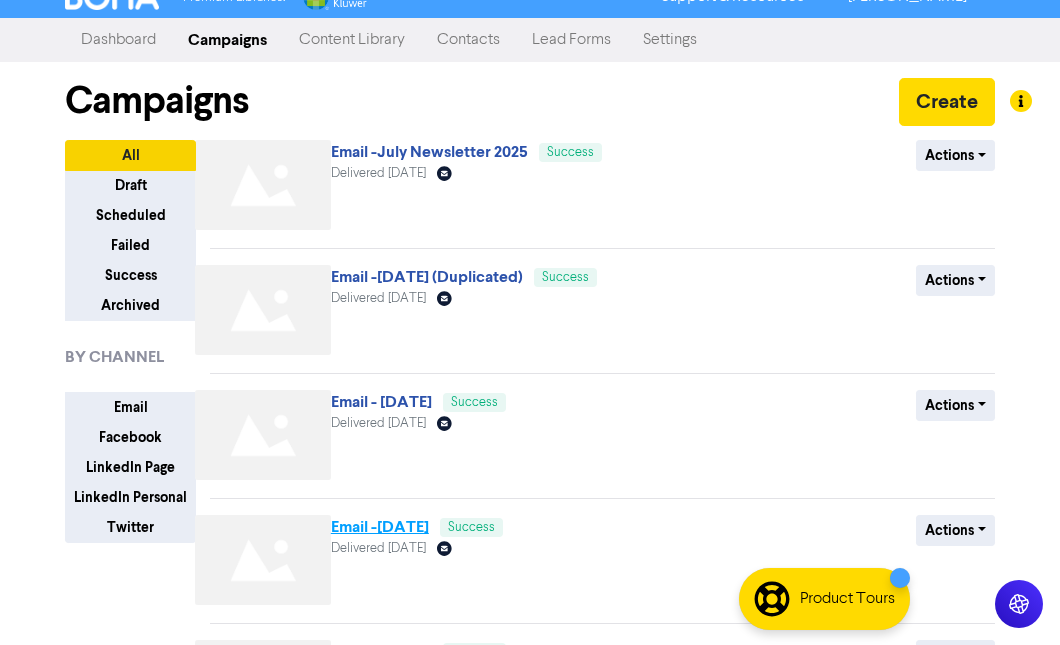 click on "Email -[DATE]" at bounding box center [380, 527] 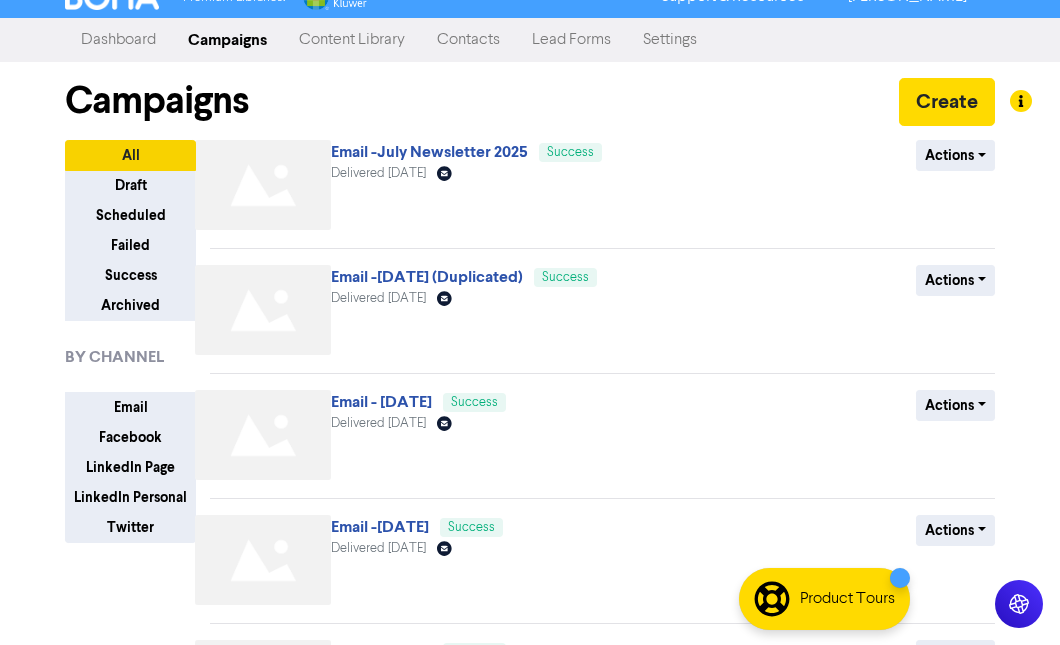 scroll, scrollTop: 0, scrollLeft: 0, axis: both 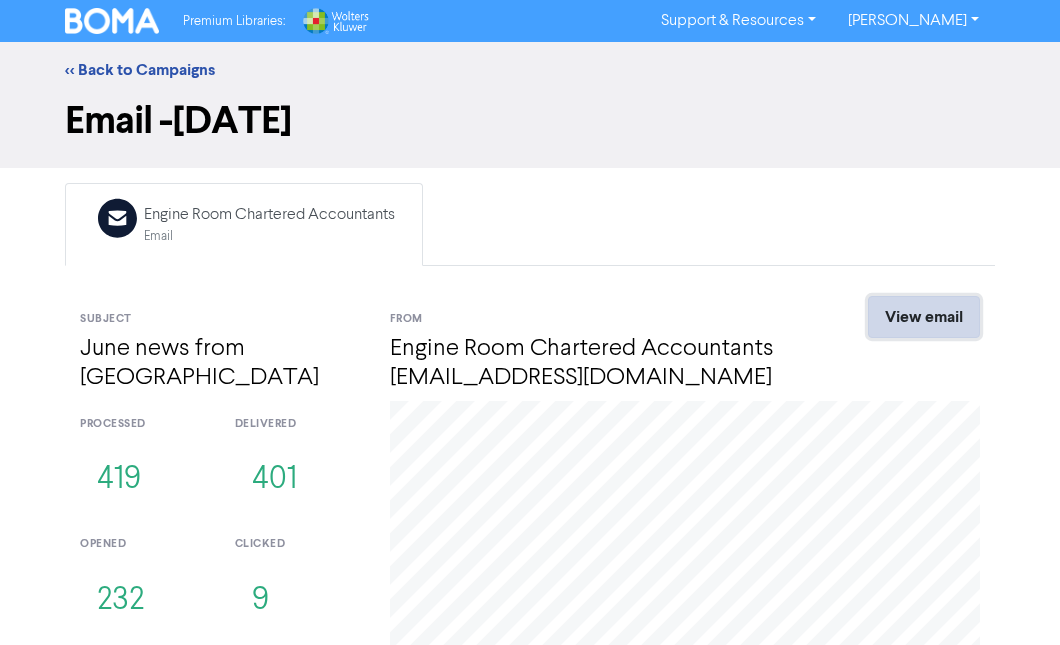 click on "View email" at bounding box center (924, 317) 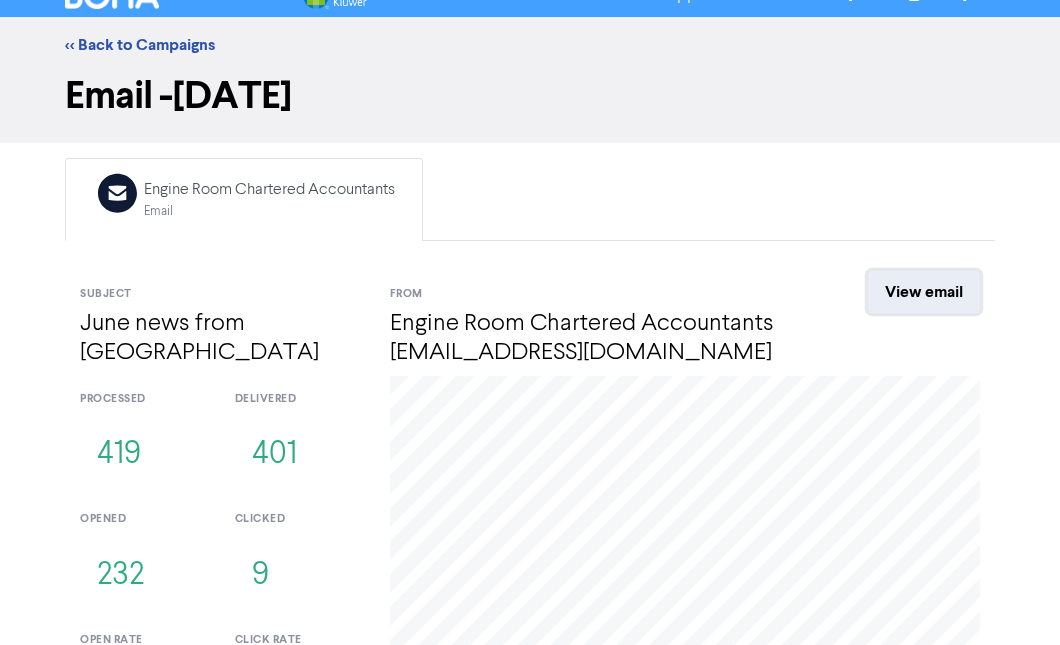scroll, scrollTop: 205, scrollLeft: 0, axis: vertical 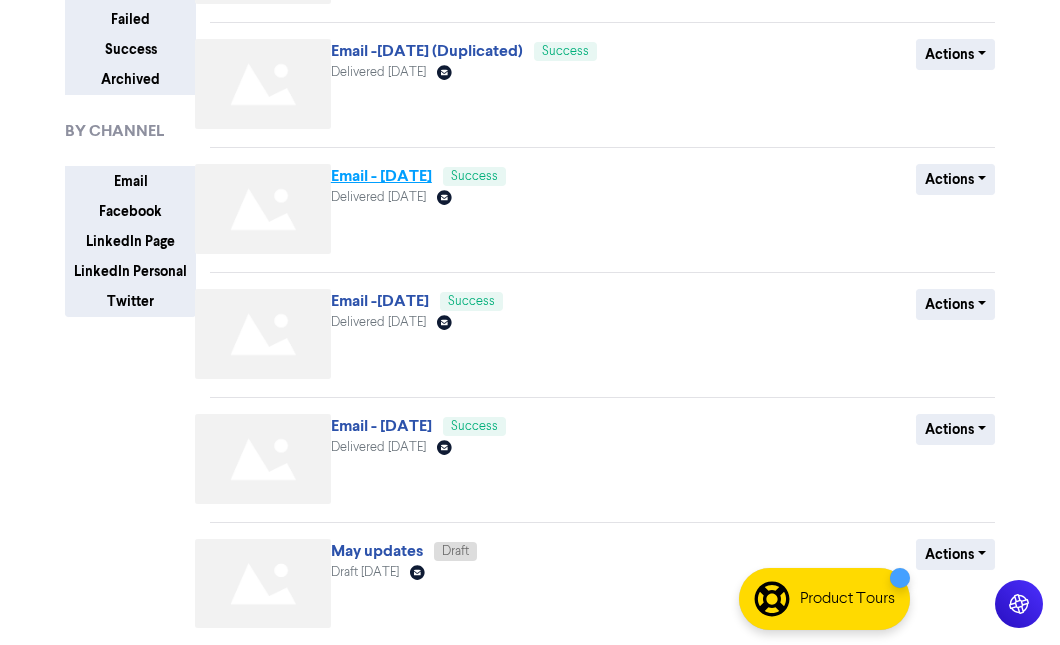 click on "Email - [DATE]" at bounding box center (381, 176) 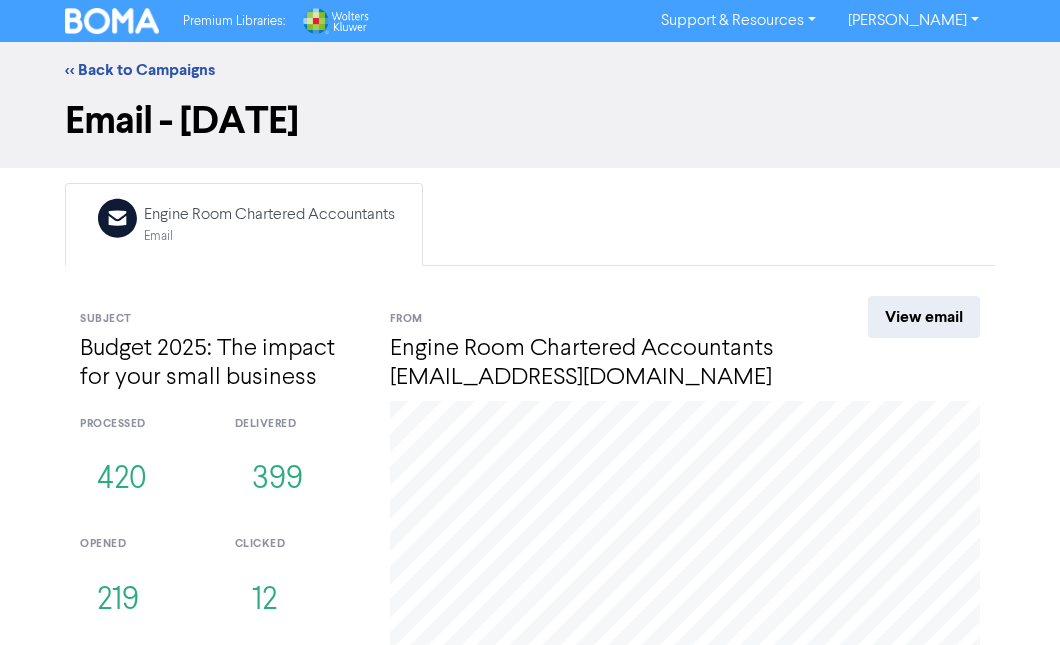 click on "View email" at bounding box center [924, 317] 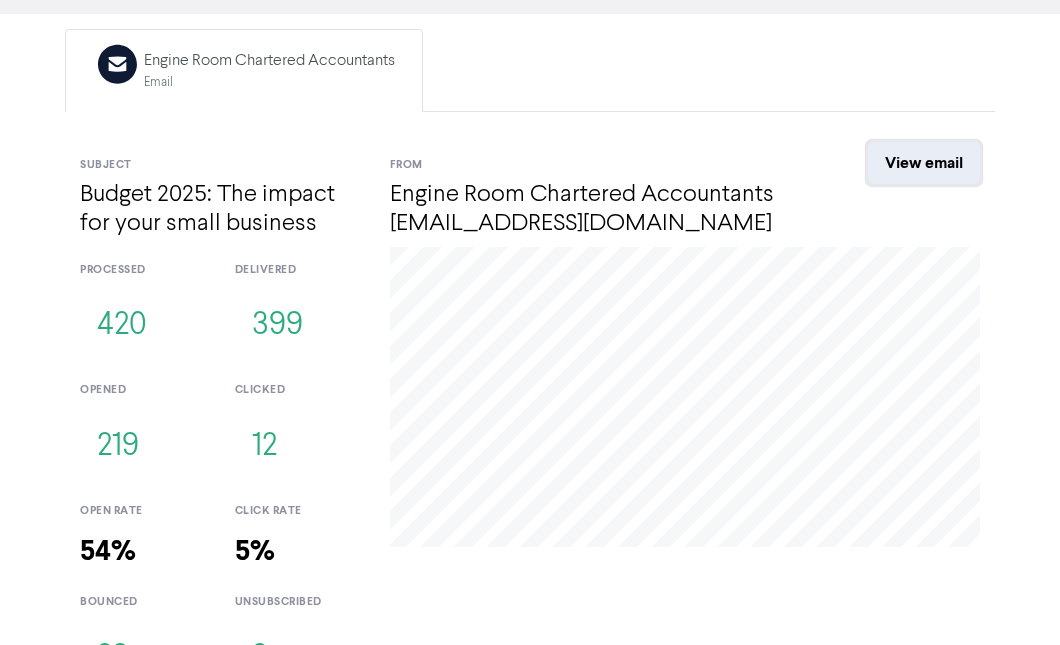 scroll, scrollTop: 205, scrollLeft: 0, axis: vertical 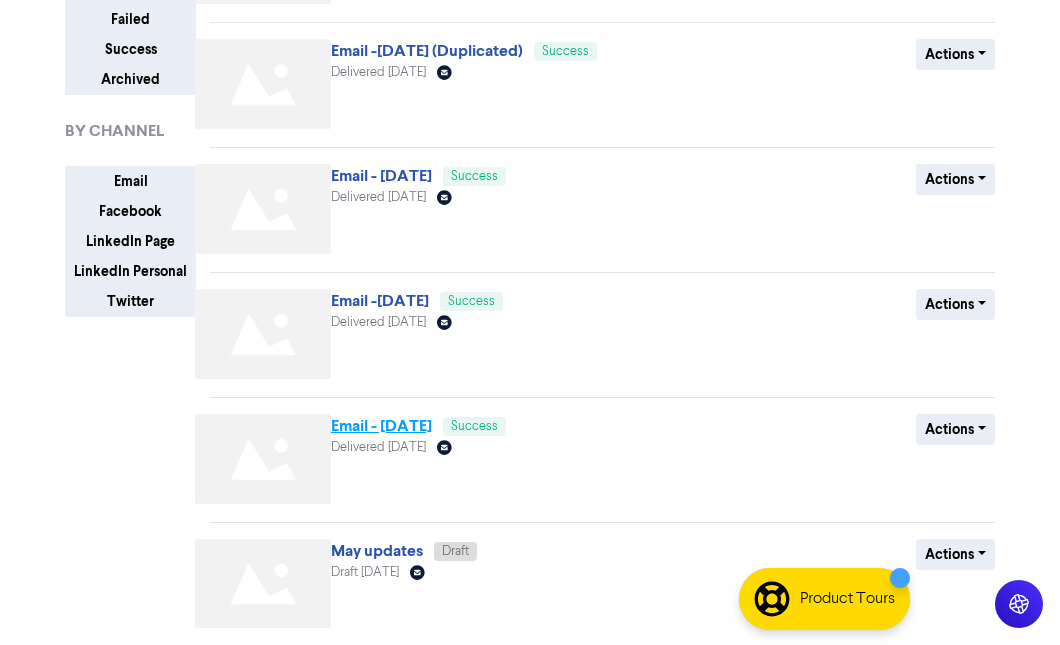 click on "Email - [DATE]" at bounding box center [381, 426] 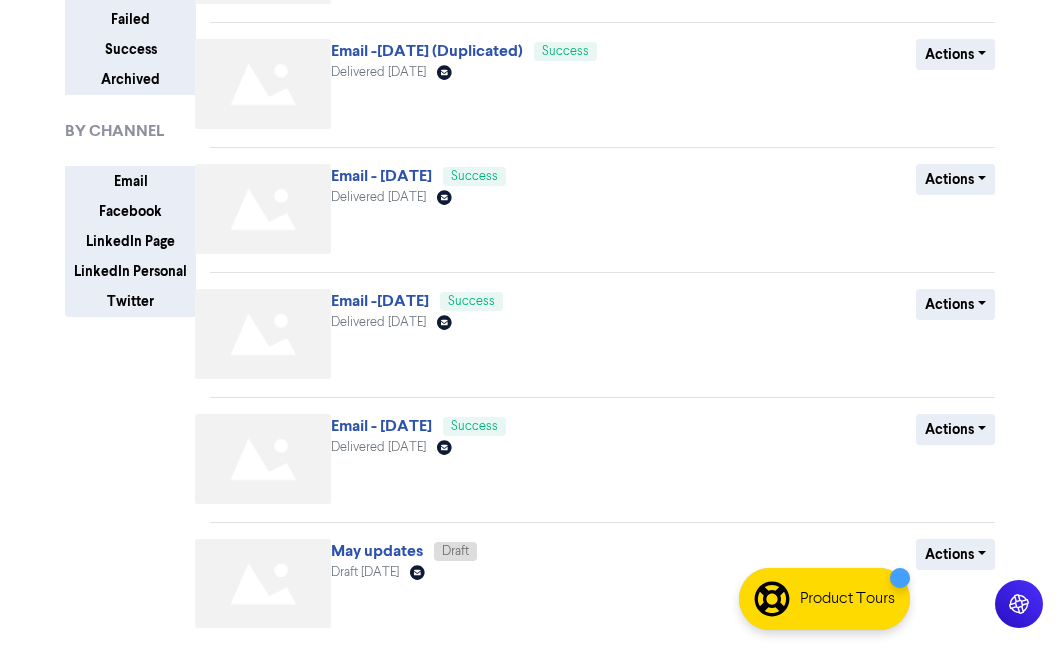 scroll, scrollTop: 0, scrollLeft: 0, axis: both 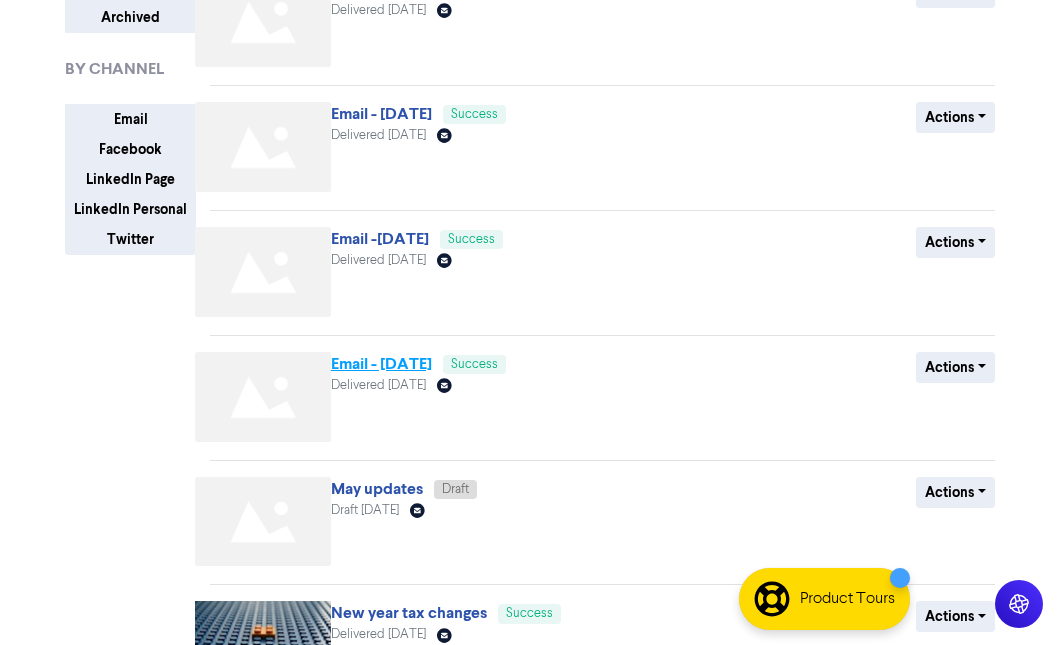 click on "Email - [DATE]" at bounding box center [381, 364] 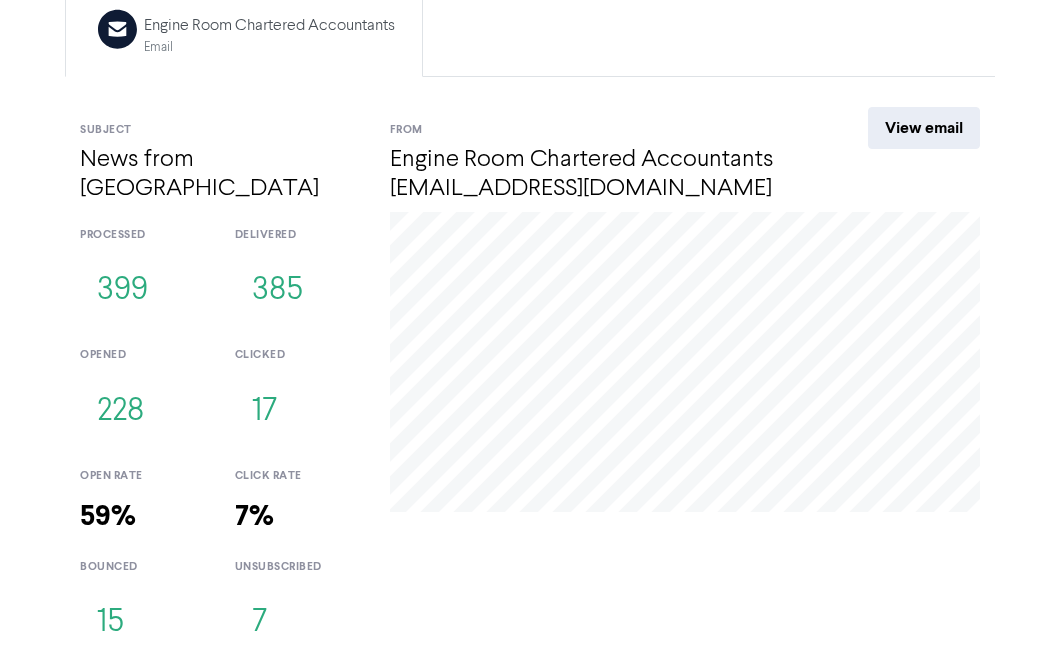 scroll, scrollTop: 205, scrollLeft: 0, axis: vertical 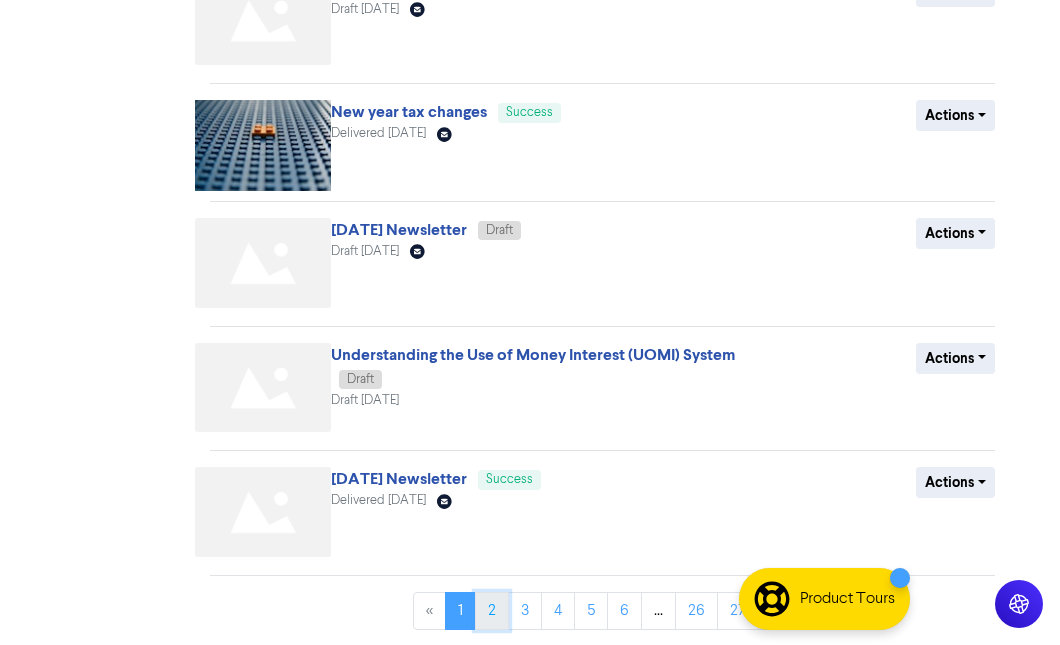 click on "2" at bounding box center (492, 611) 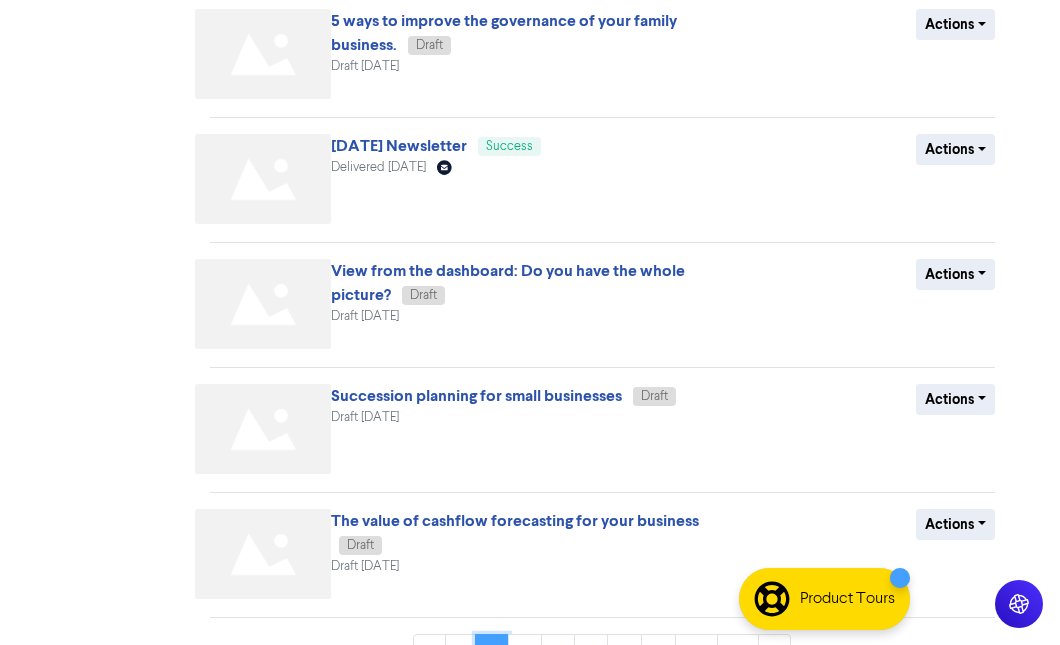 scroll, scrollTop: 770, scrollLeft: 0, axis: vertical 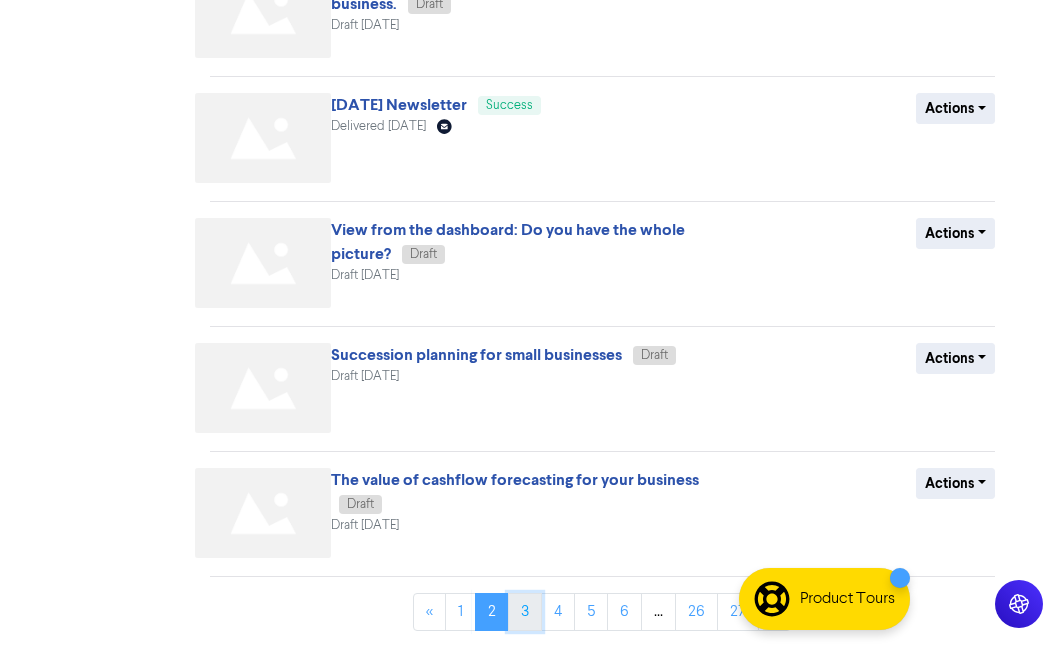 click on "3" at bounding box center (525, 612) 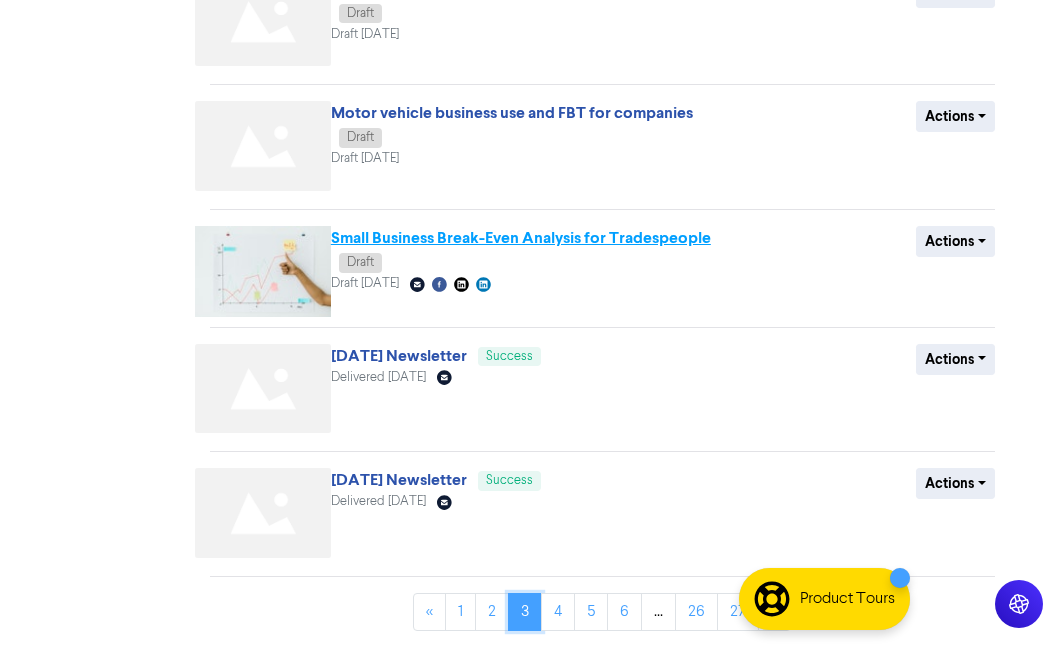 scroll, scrollTop: 813, scrollLeft: 0, axis: vertical 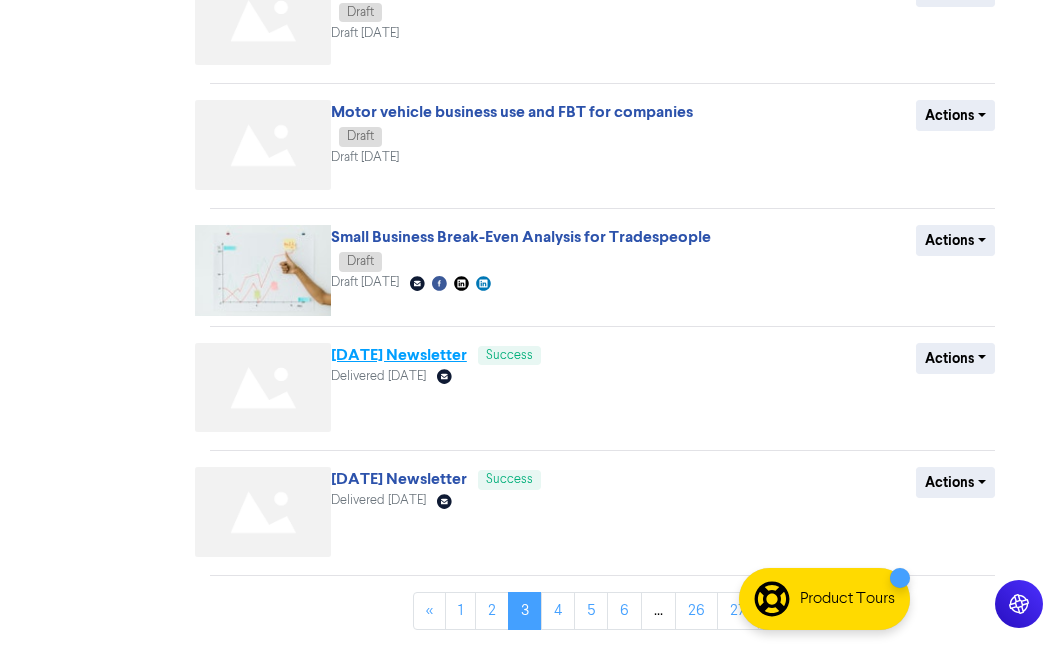 click on "[DATE] Newsletter" at bounding box center (399, 355) 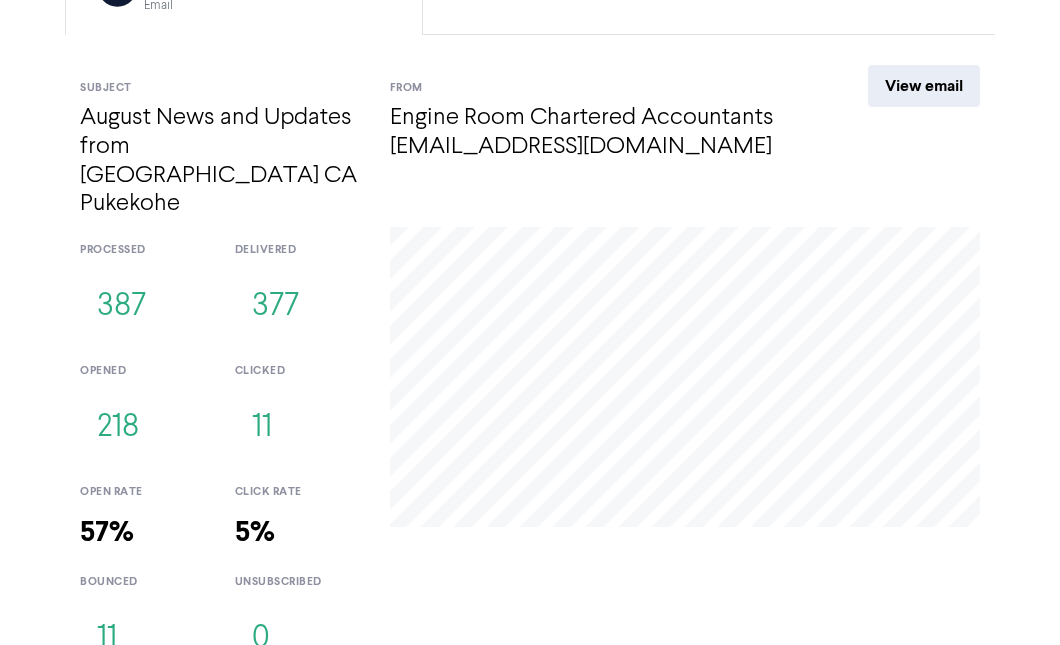 scroll, scrollTop: 235, scrollLeft: 0, axis: vertical 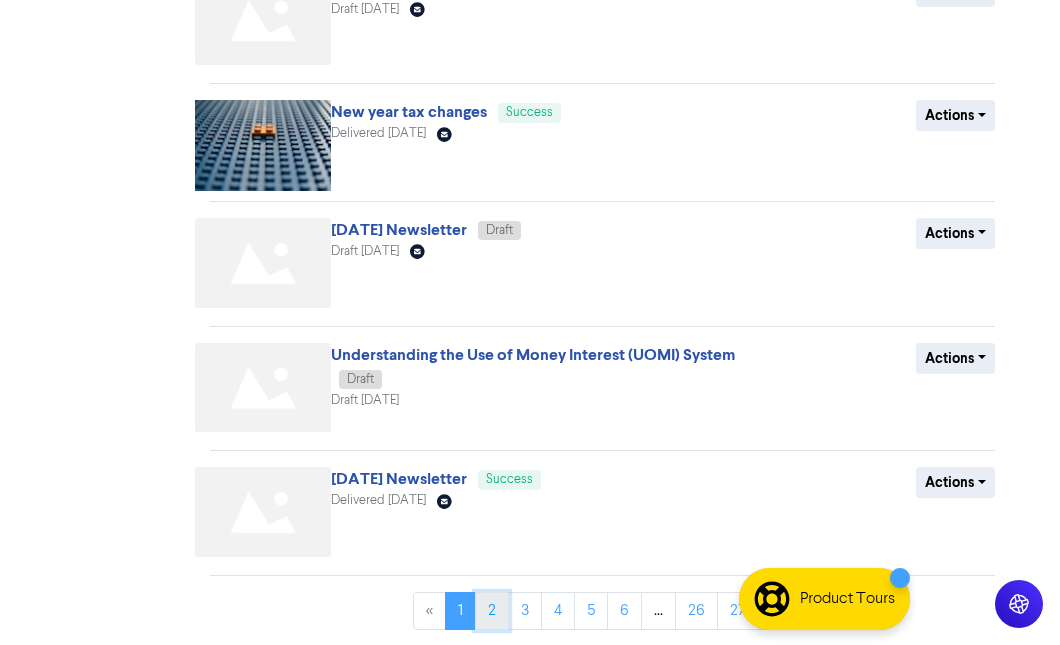 click on "2" at bounding box center (492, 611) 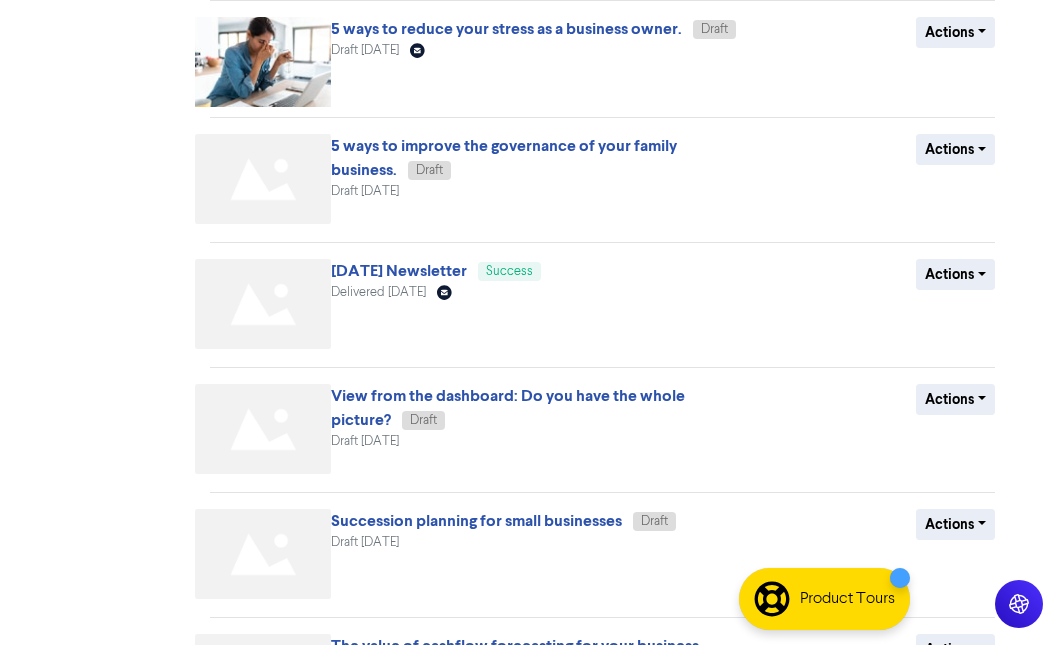 scroll, scrollTop: 770, scrollLeft: 0, axis: vertical 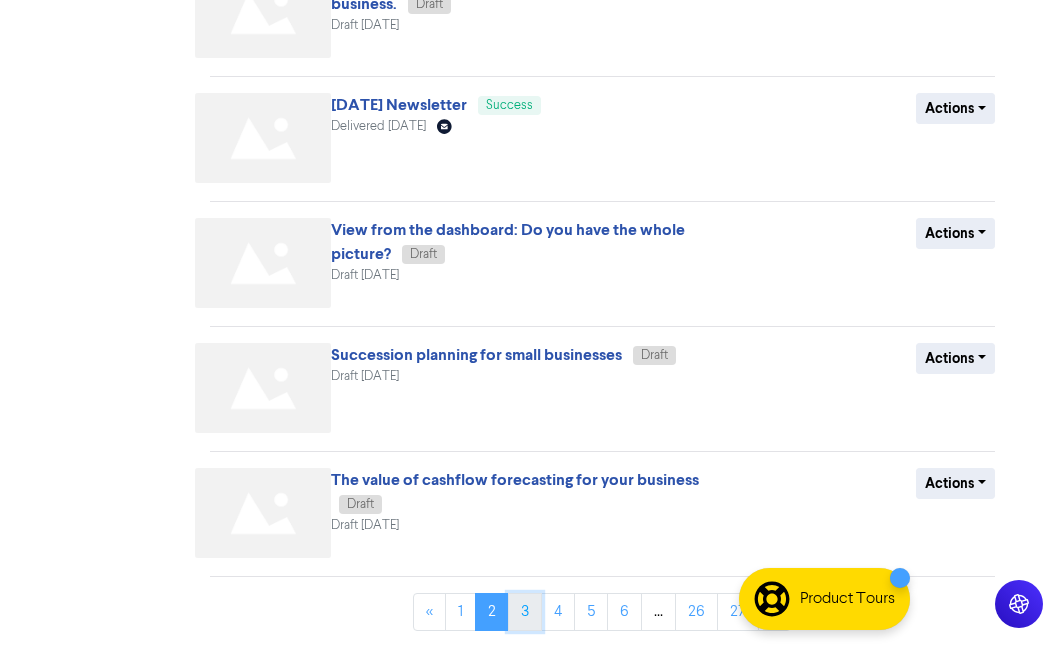 click on "3" at bounding box center (525, 612) 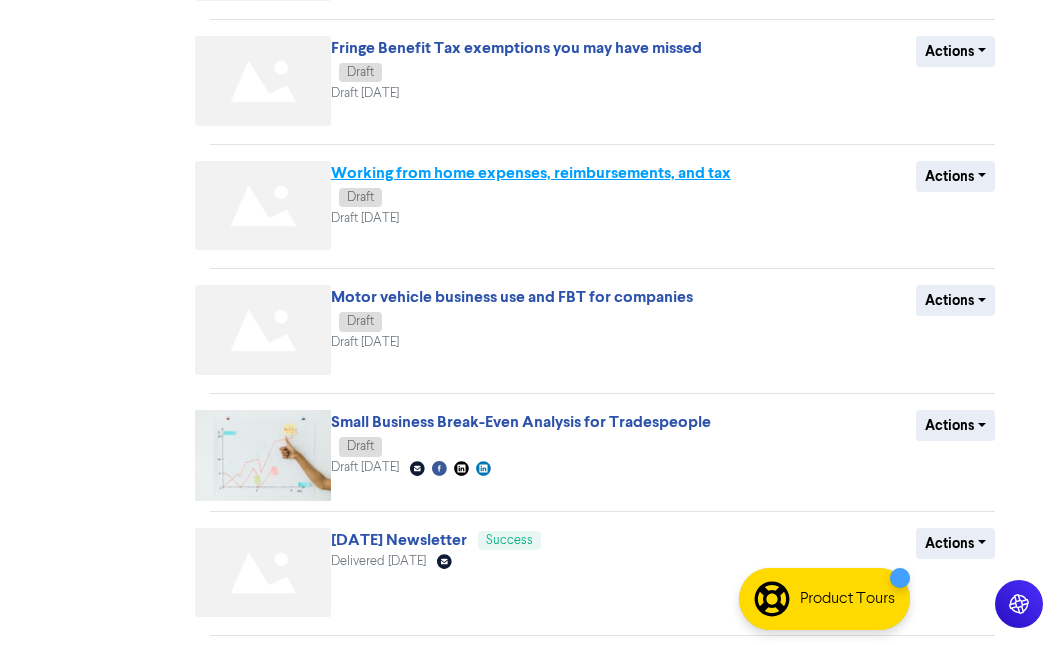 scroll, scrollTop: 813, scrollLeft: 0, axis: vertical 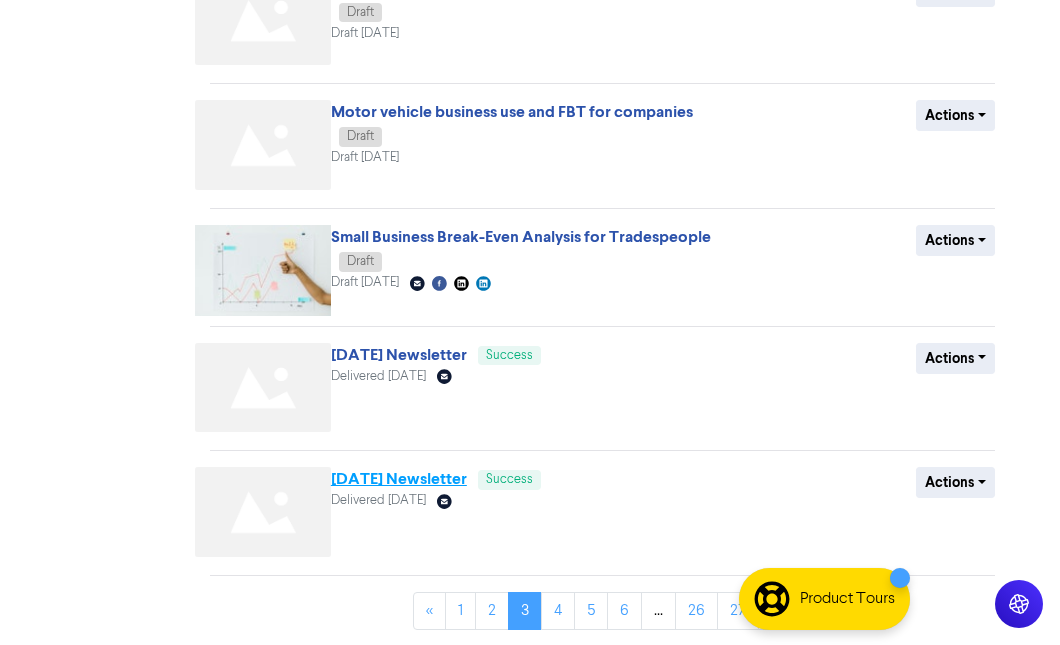 click on "[DATE] Newsletter" at bounding box center (399, 479) 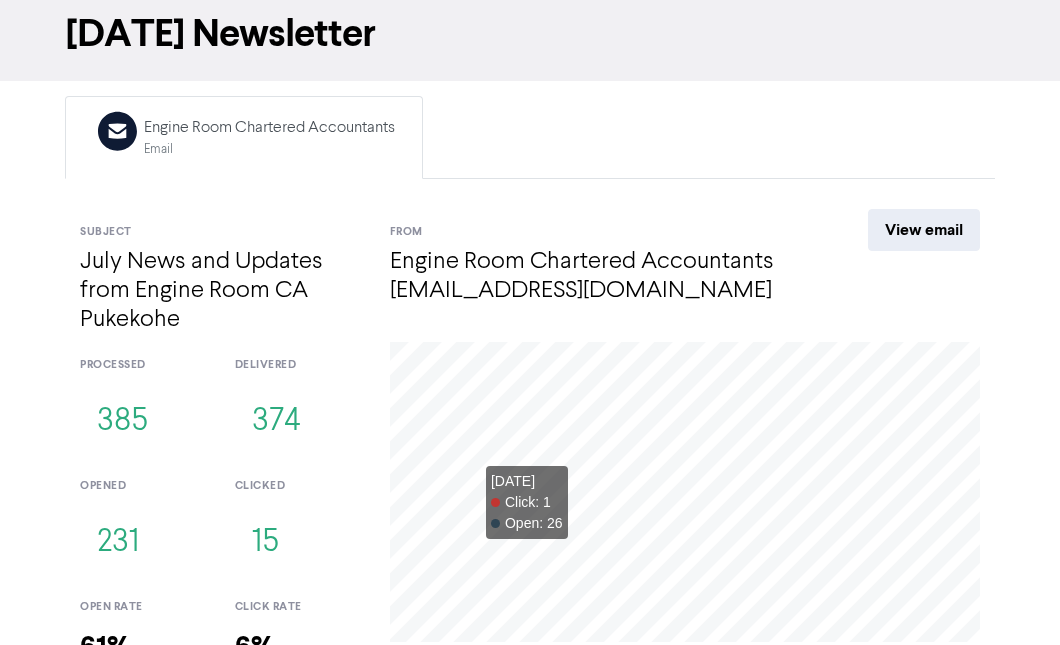 scroll, scrollTop: 235, scrollLeft: 0, axis: vertical 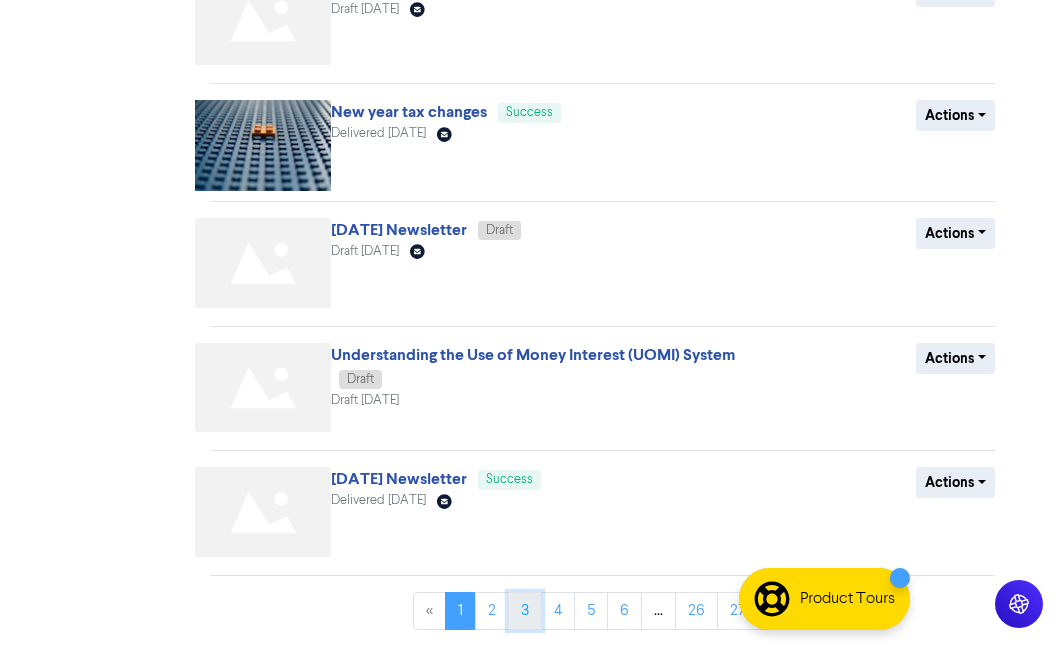 click on "3" at bounding box center [525, 611] 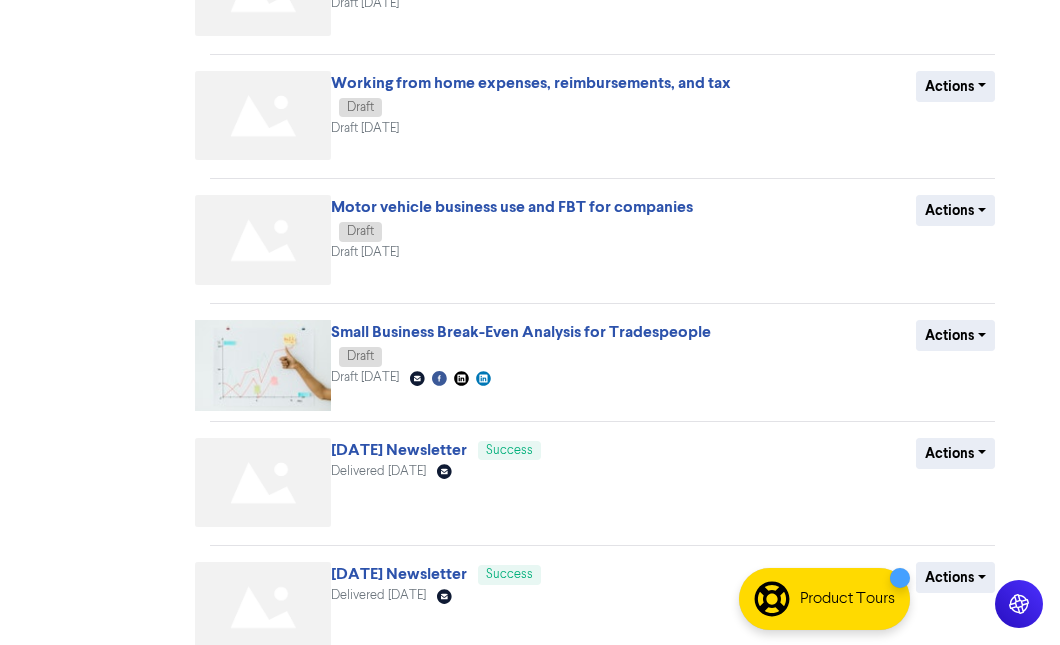 scroll, scrollTop: 813, scrollLeft: 0, axis: vertical 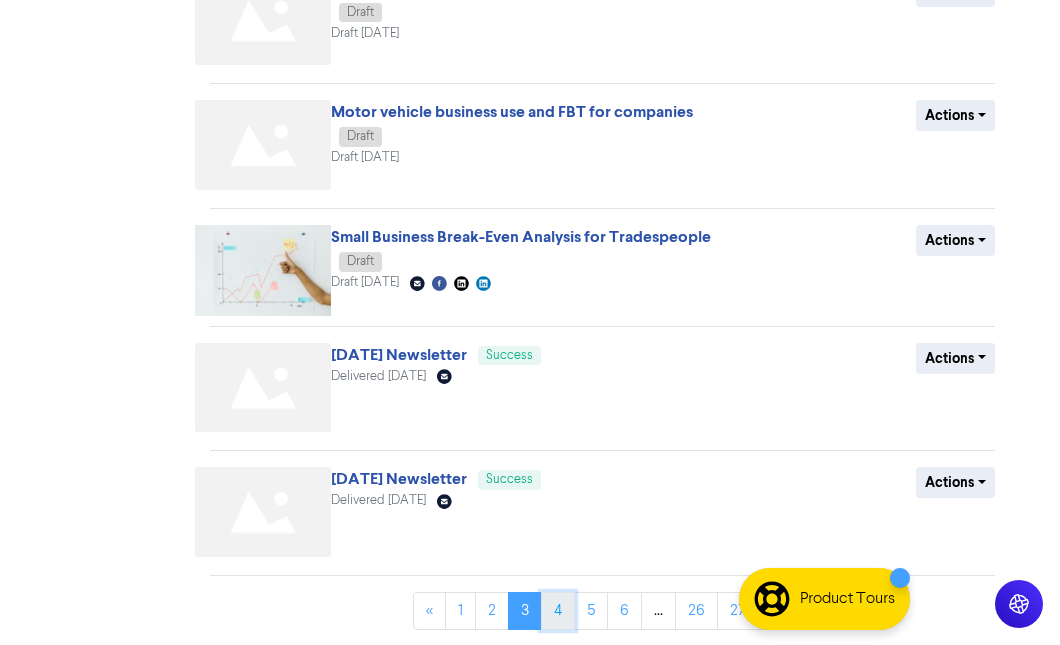 click on "4" at bounding box center [558, 611] 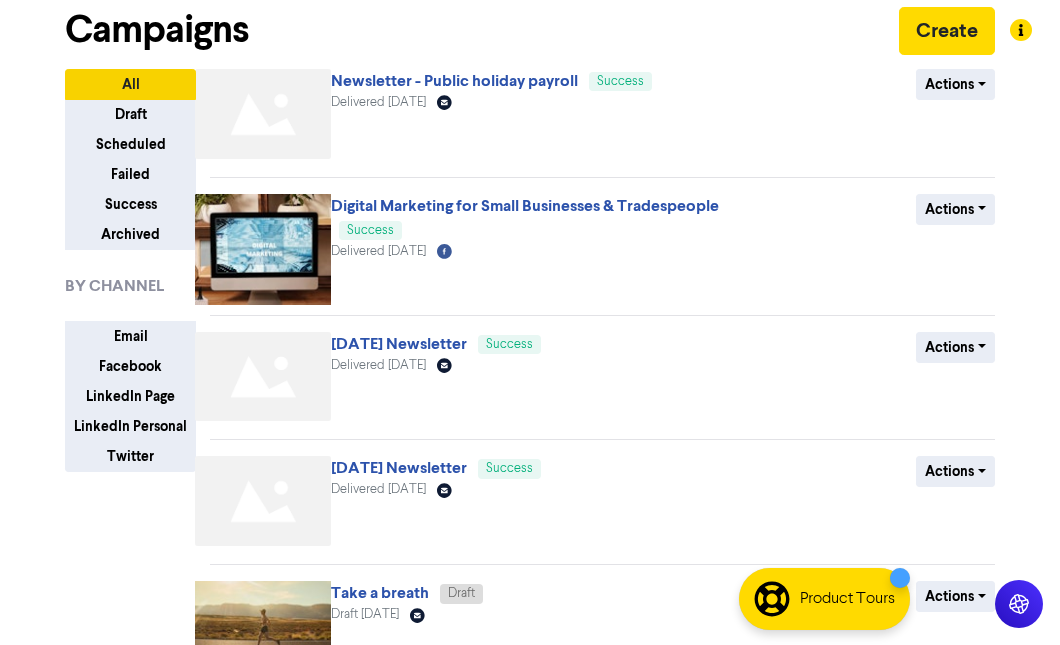 scroll, scrollTop: 99, scrollLeft: 0, axis: vertical 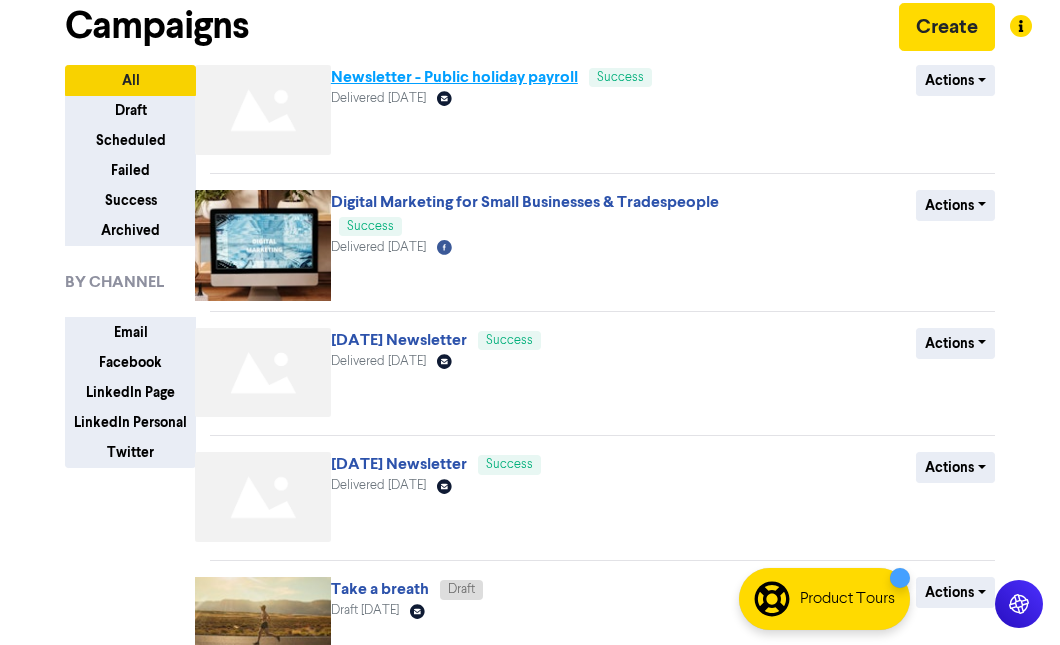 click on "Newsletter - Public holiday payroll" at bounding box center (454, 77) 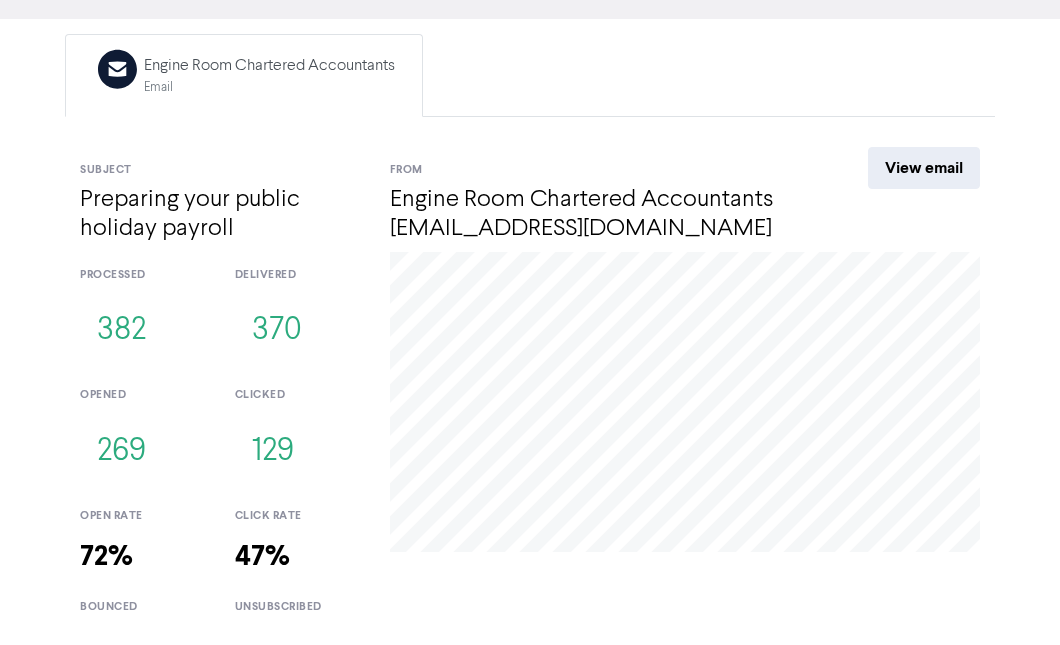 scroll, scrollTop: 205, scrollLeft: 0, axis: vertical 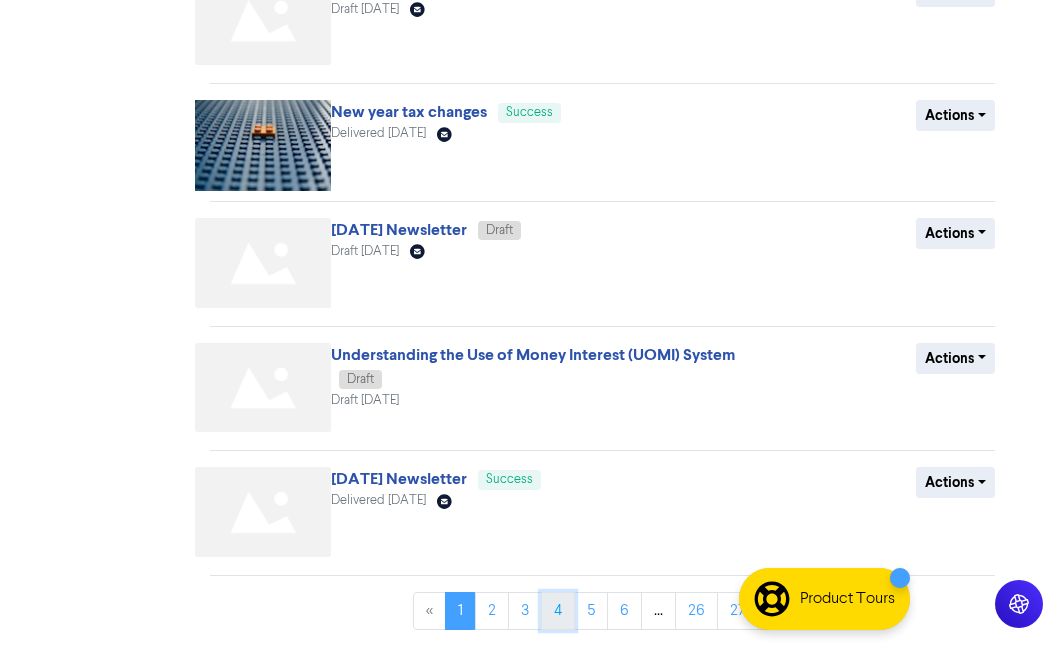 click on "4" at bounding box center (558, 611) 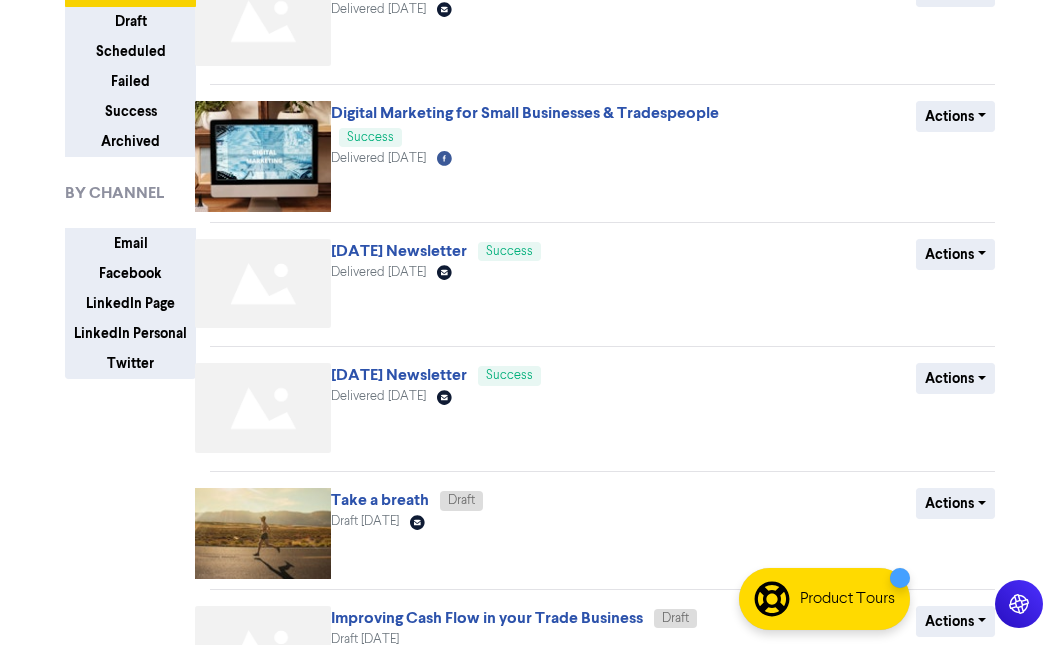 scroll, scrollTop: 195, scrollLeft: 0, axis: vertical 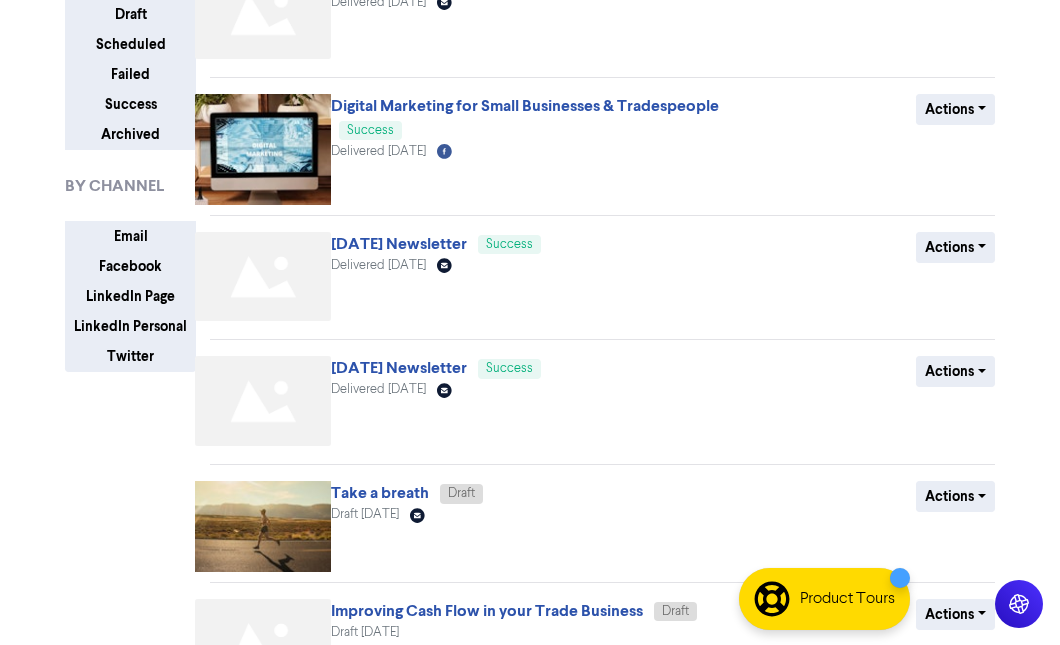 click on "[DATE] Newsletter" at bounding box center (399, 244) 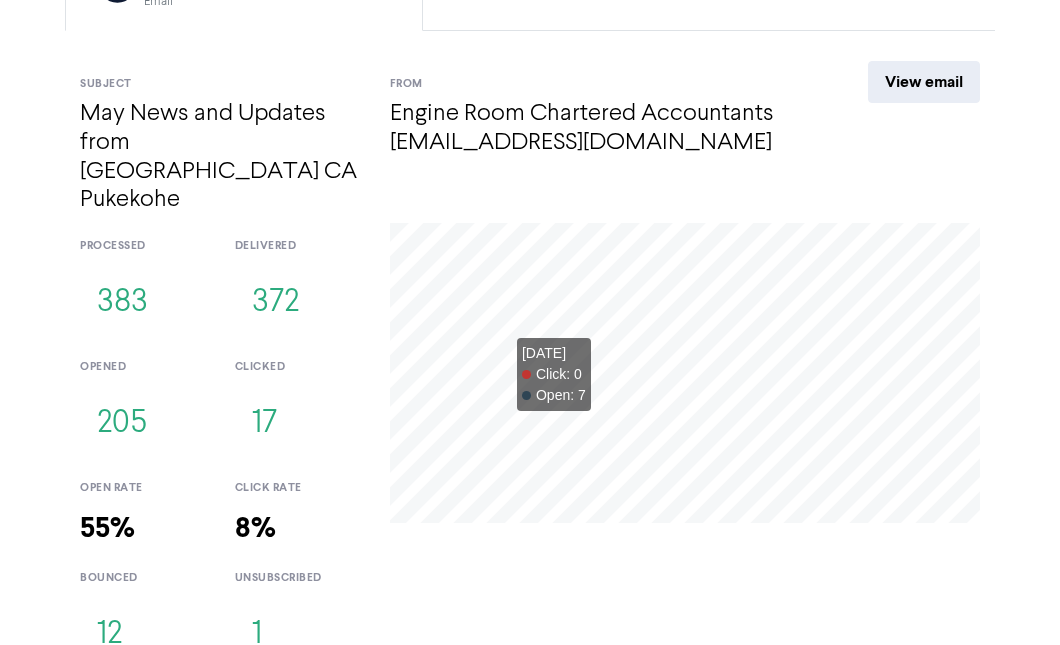 scroll, scrollTop: 0, scrollLeft: 0, axis: both 